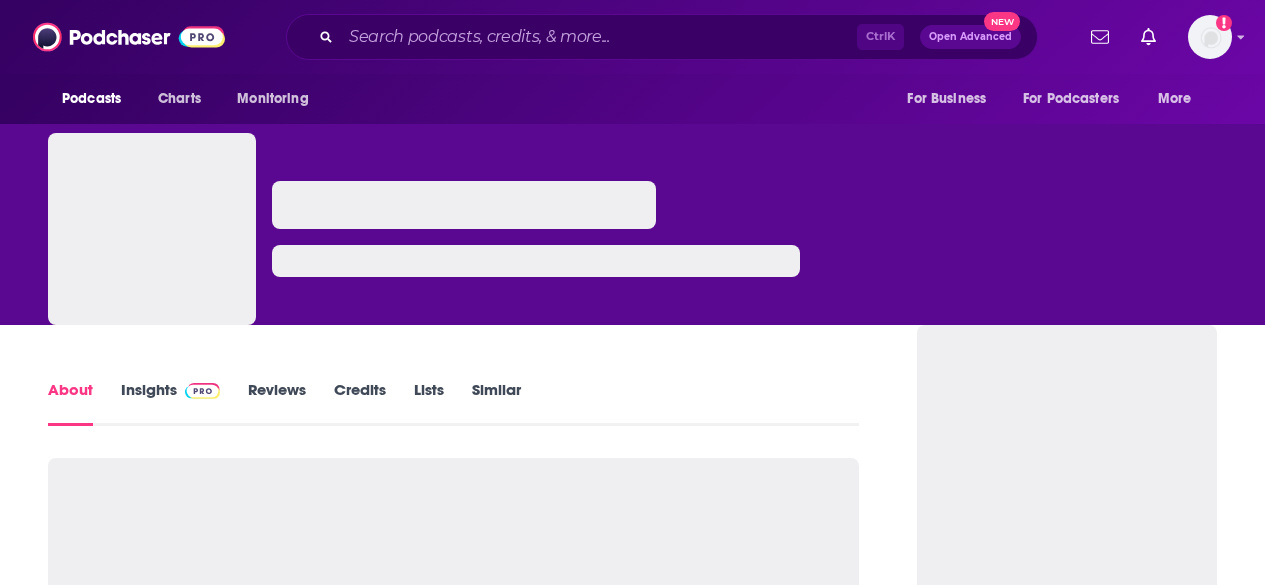 scroll, scrollTop: 0, scrollLeft: 0, axis: both 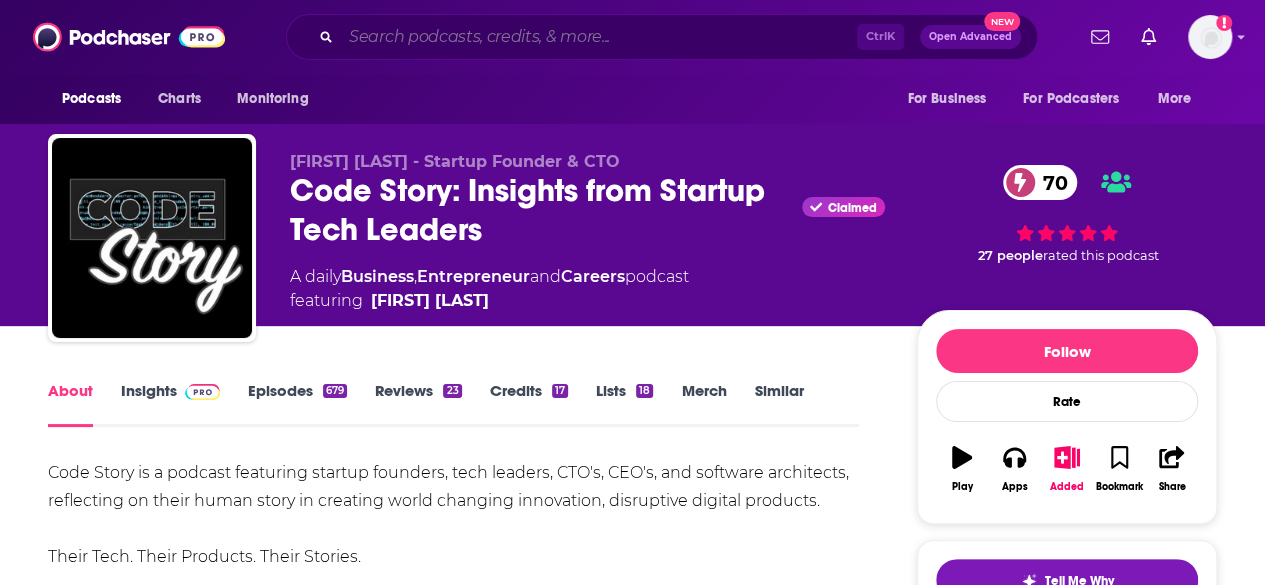 click at bounding box center [599, 37] 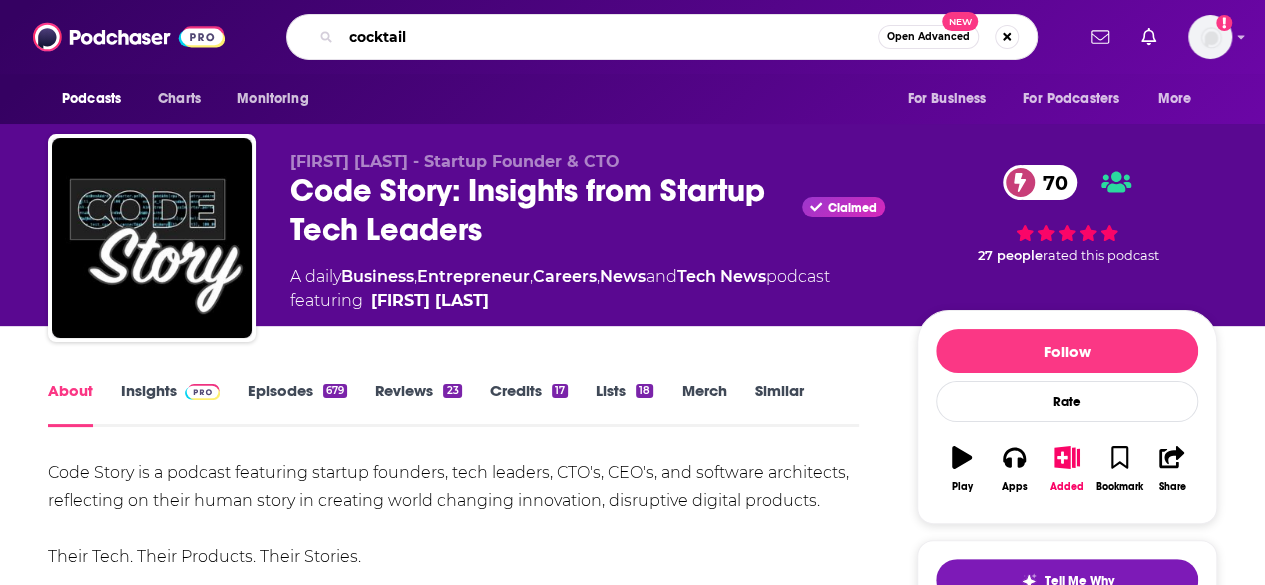 type on "cocktails" 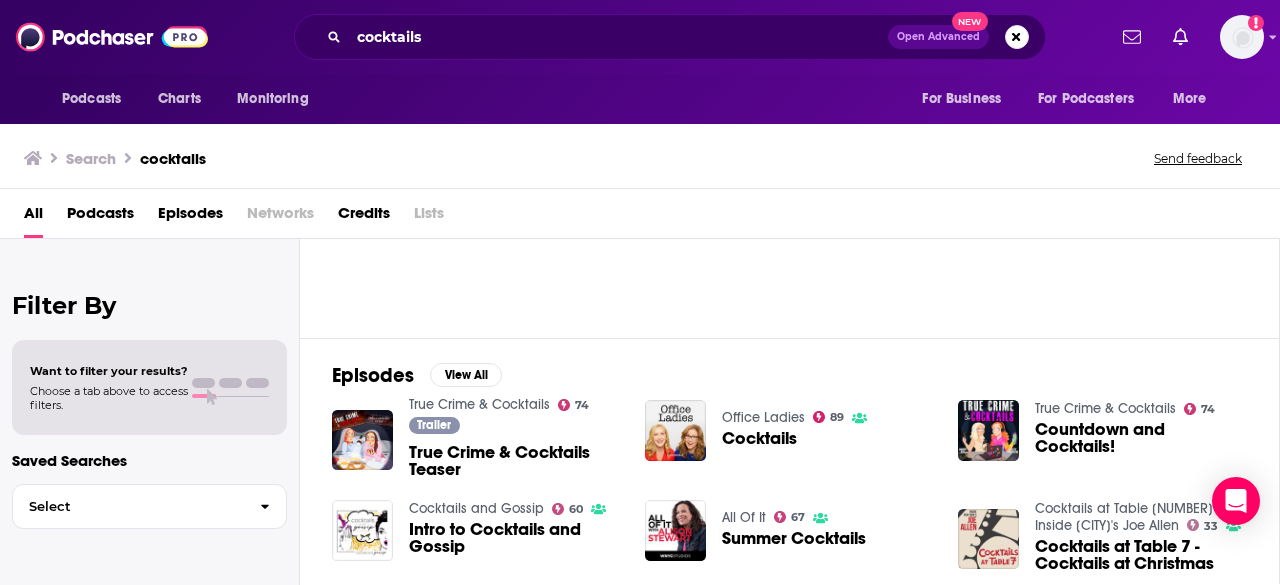 scroll, scrollTop: 0, scrollLeft: 0, axis: both 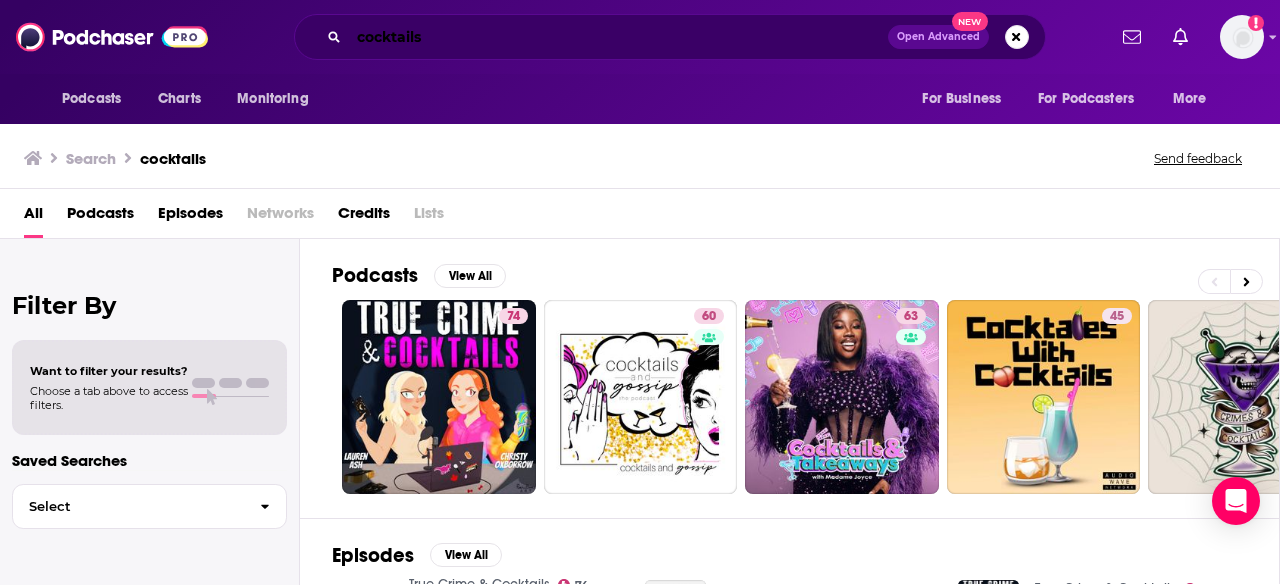 click on "cocktails" at bounding box center (618, 37) 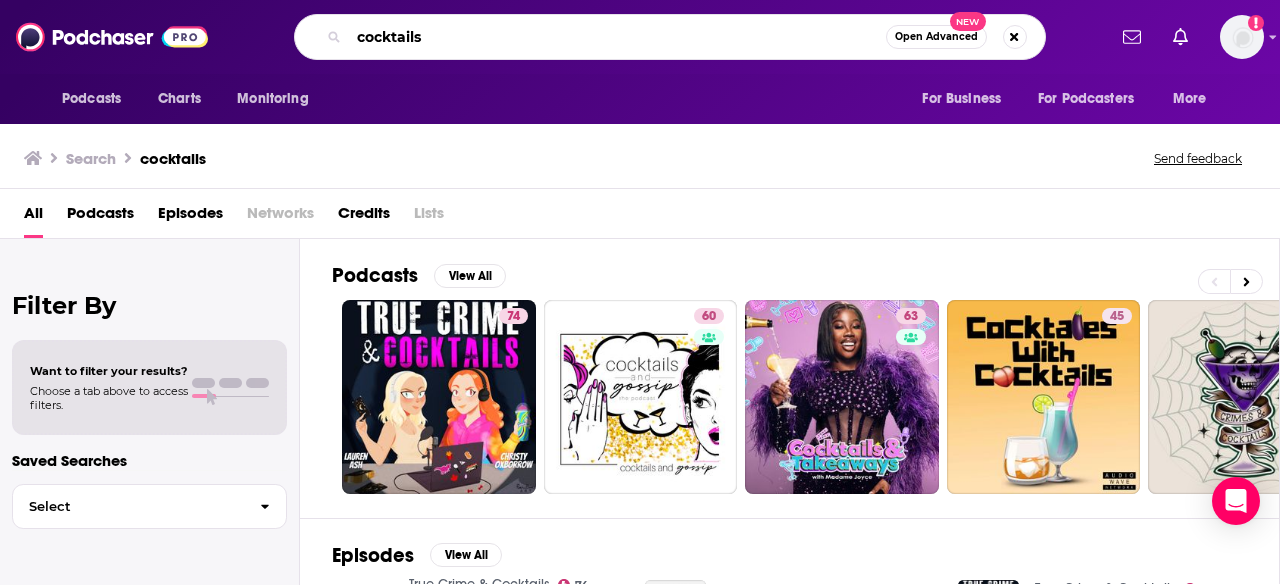 click on "cocktails" at bounding box center [617, 37] 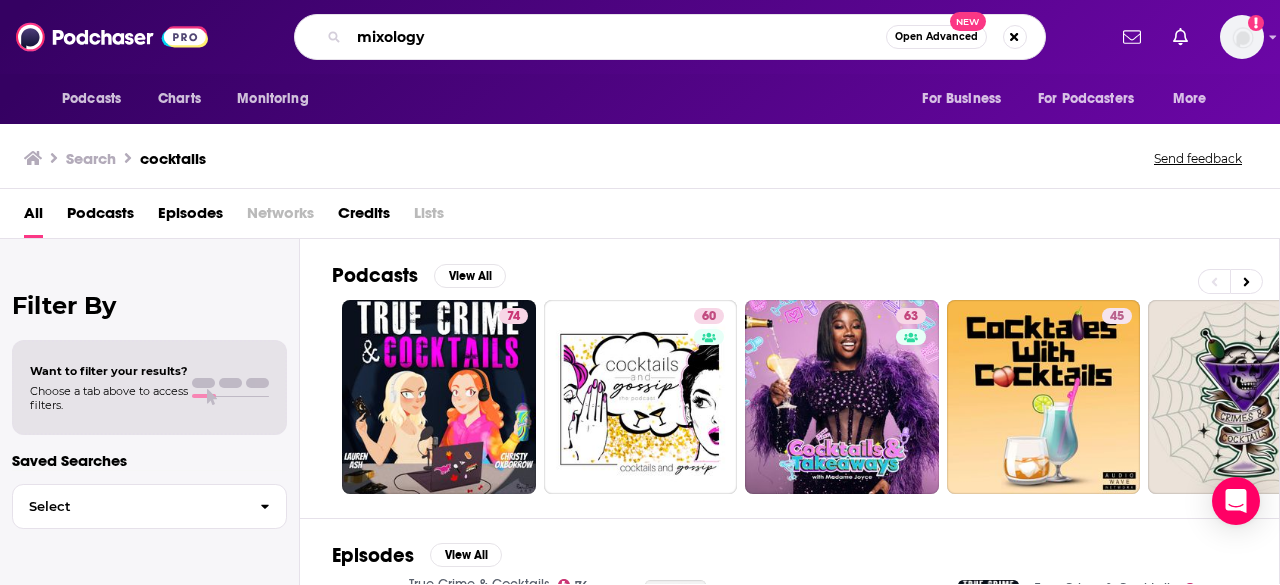 type on "mixology" 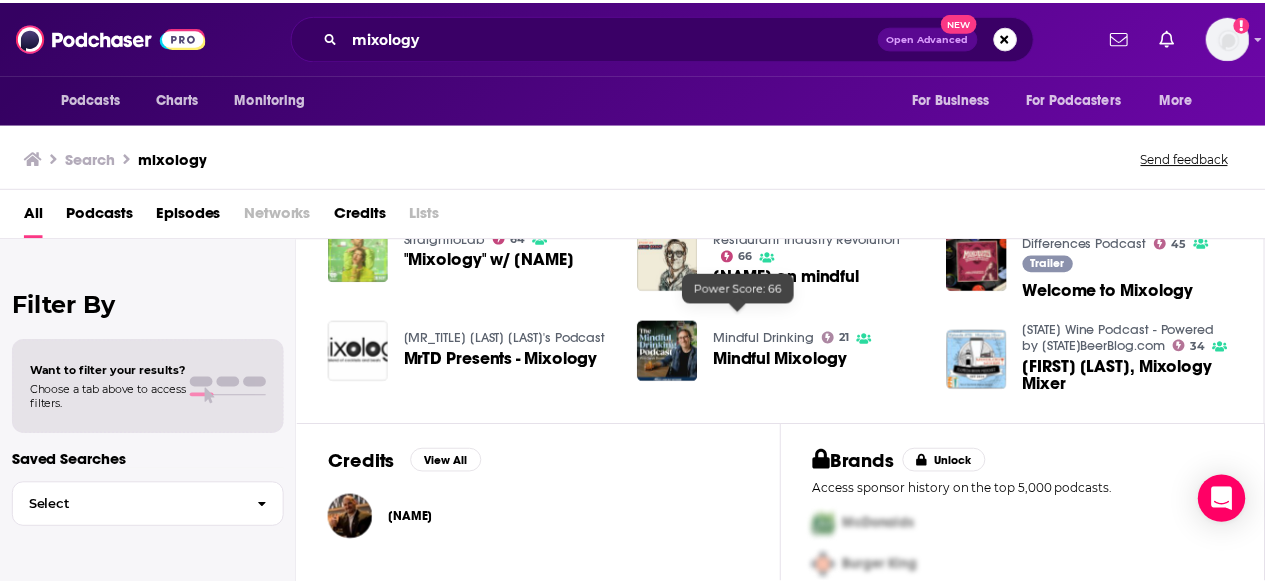 scroll, scrollTop: 500, scrollLeft: 0, axis: vertical 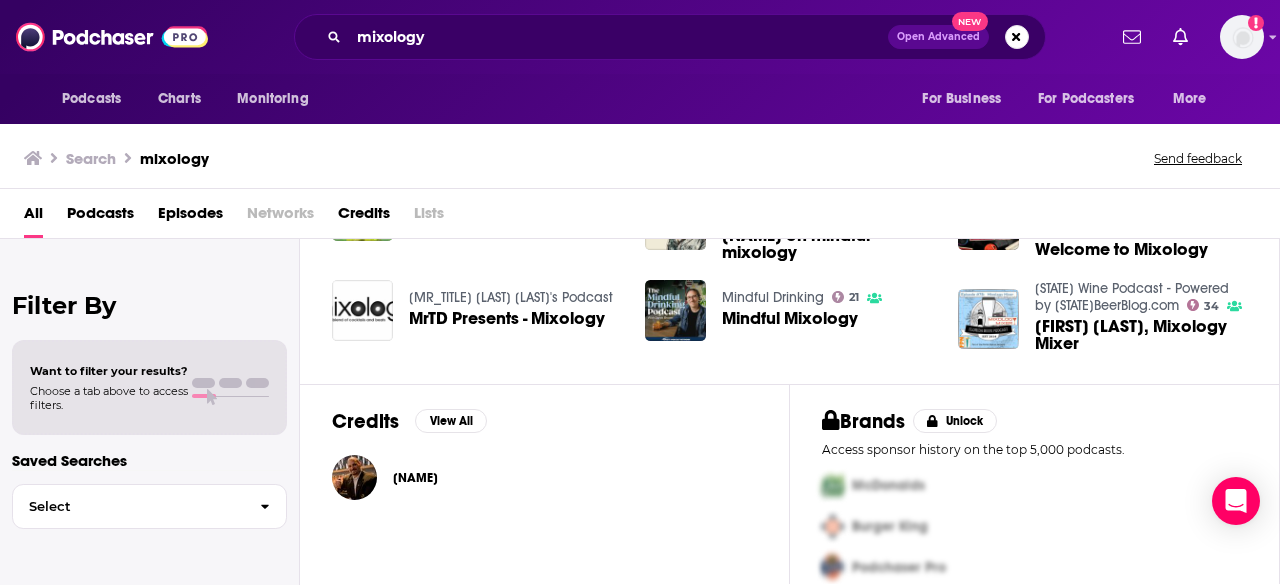 click on "Mindful Mixology" at bounding box center (790, 318) 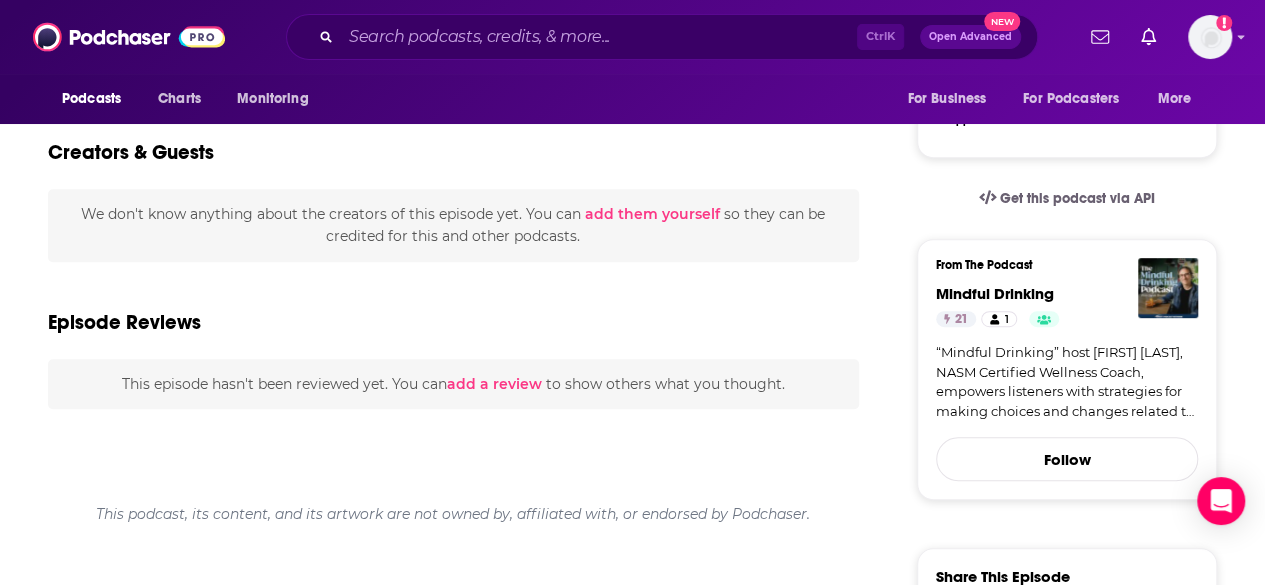 scroll, scrollTop: 100, scrollLeft: 0, axis: vertical 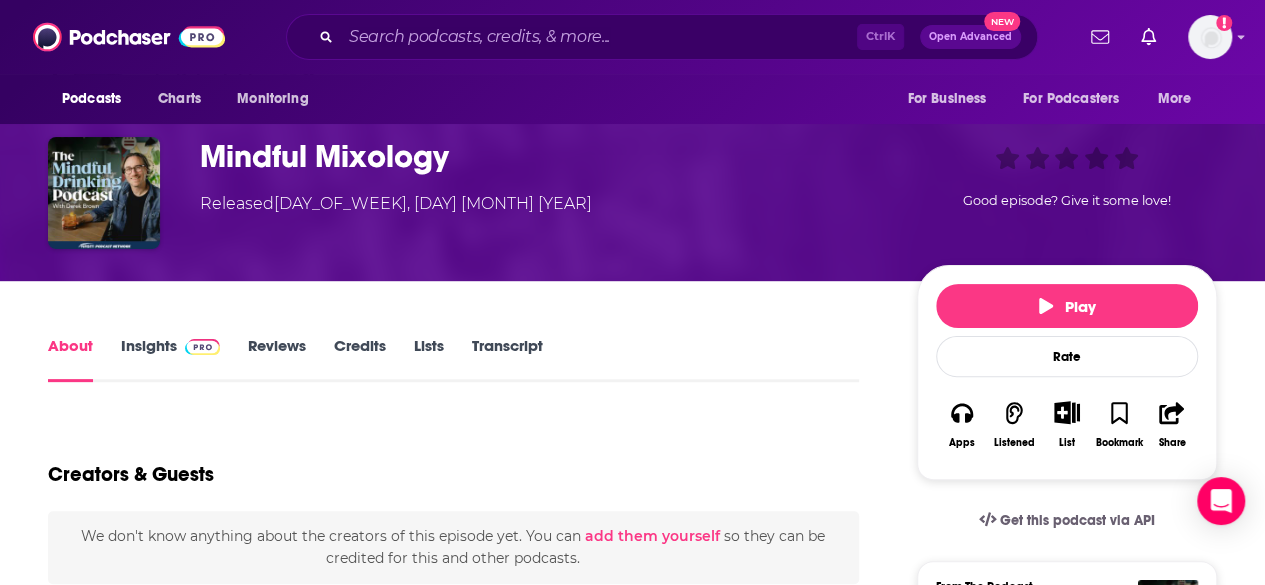 click on "Insights" at bounding box center (170, 359) 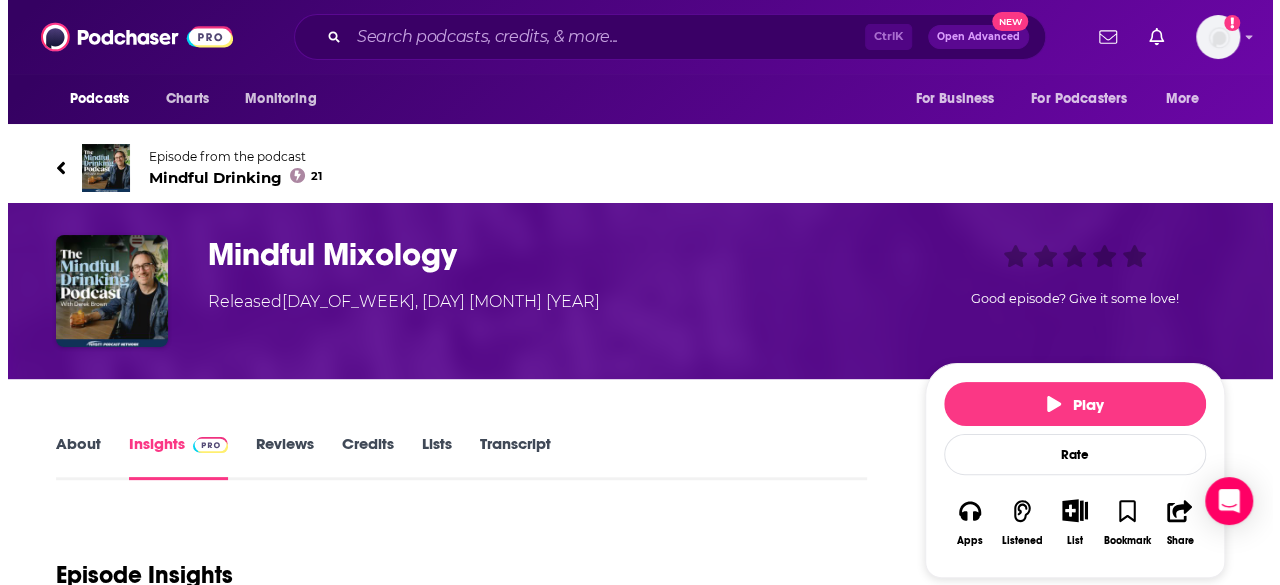 scroll, scrollTop: 0, scrollLeft: 0, axis: both 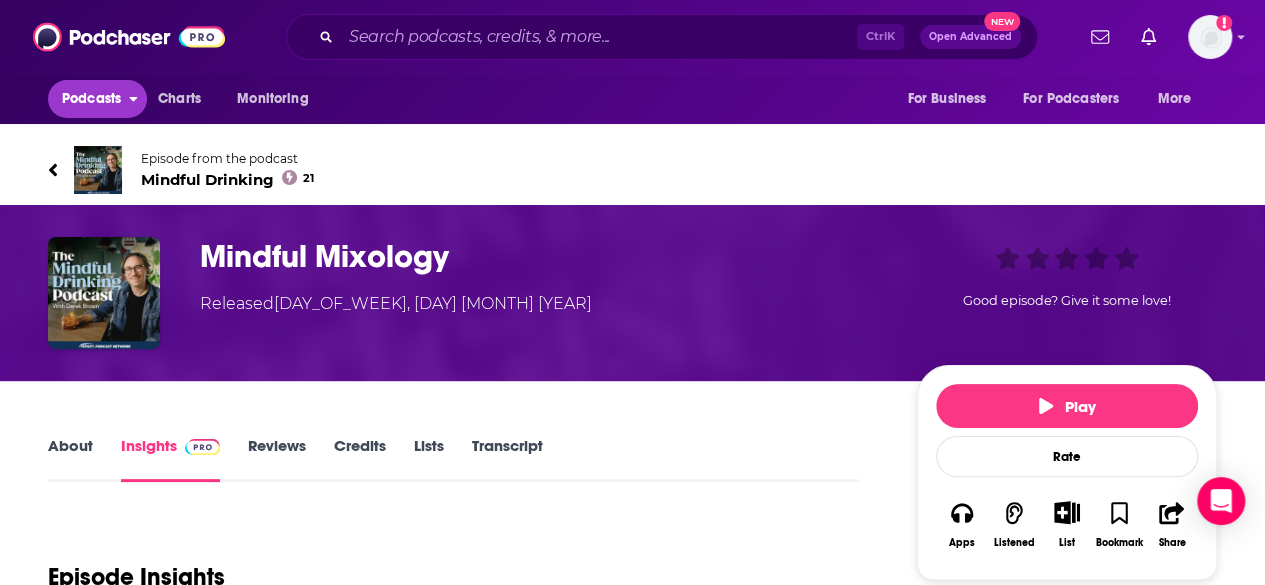 click on "Podcasts" at bounding box center [91, 99] 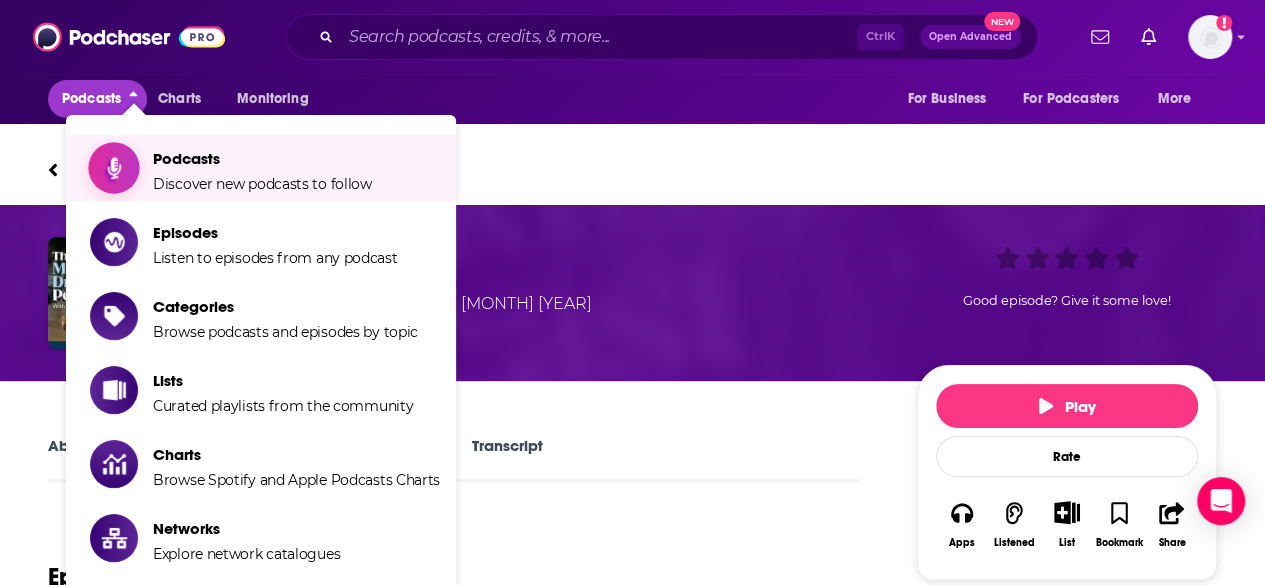 click on "Podcasts Discover new podcasts to follow" at bounding box center [265, 168] 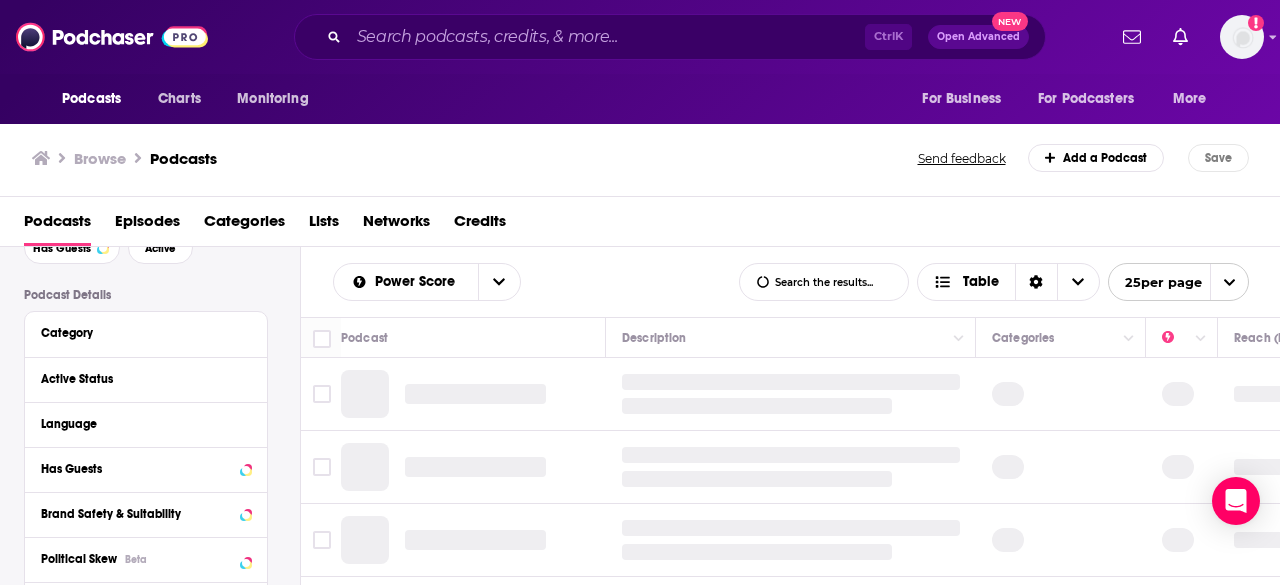 scroll, scrollTop: 0, scrollLeft: 0, axis: both 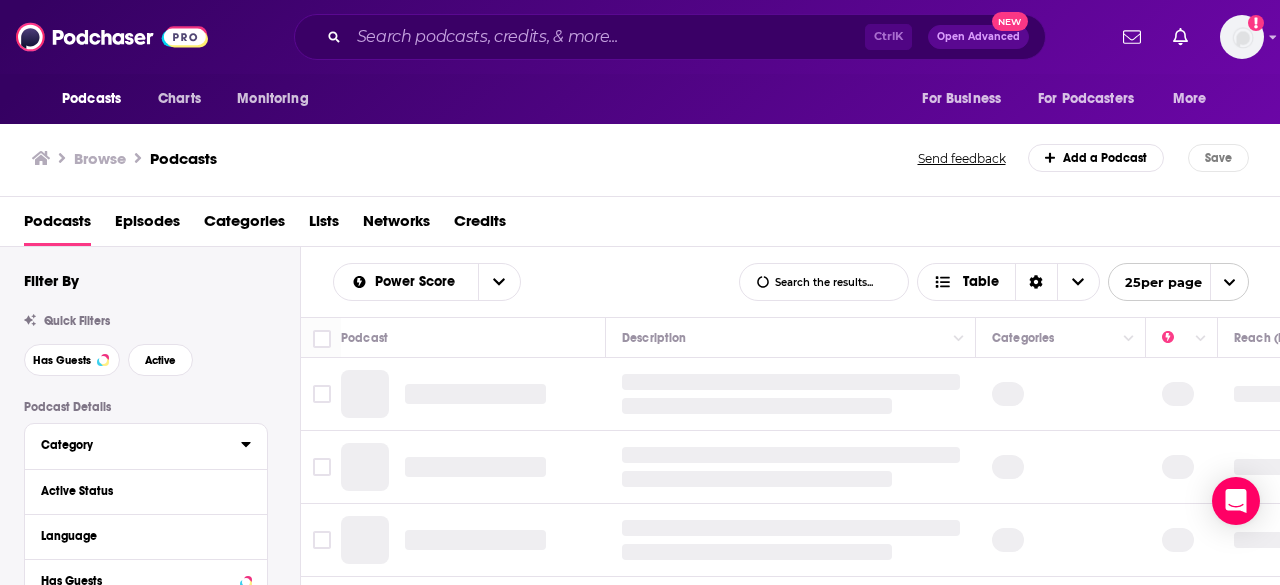click 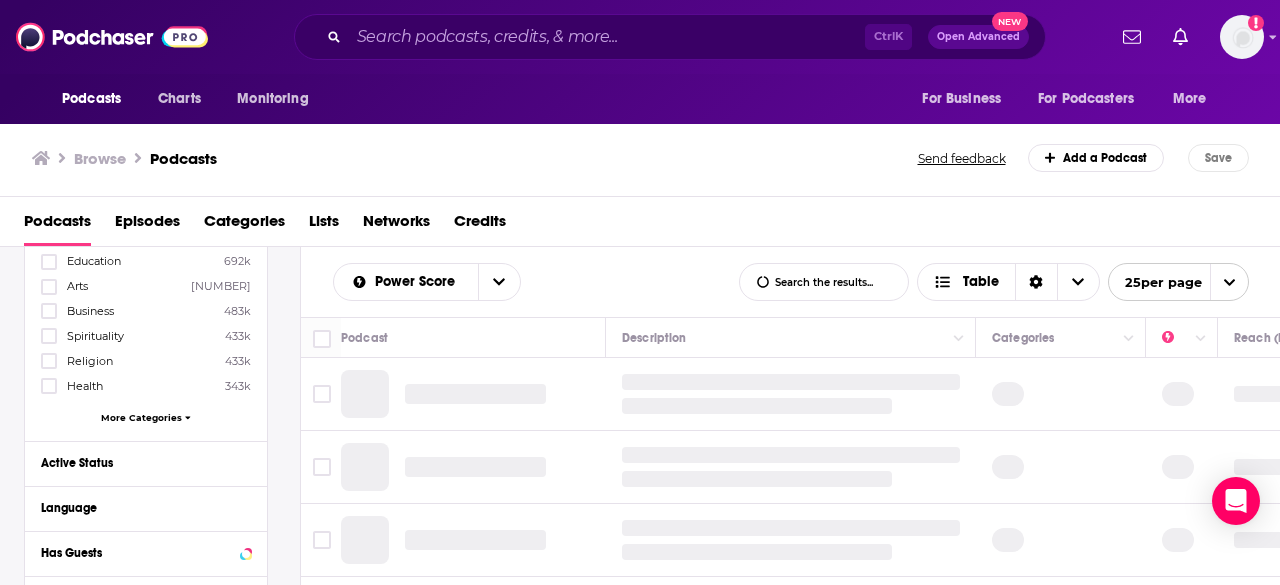 scroll, scrollTop: 200, scrollLeft: 0, axis: vertical 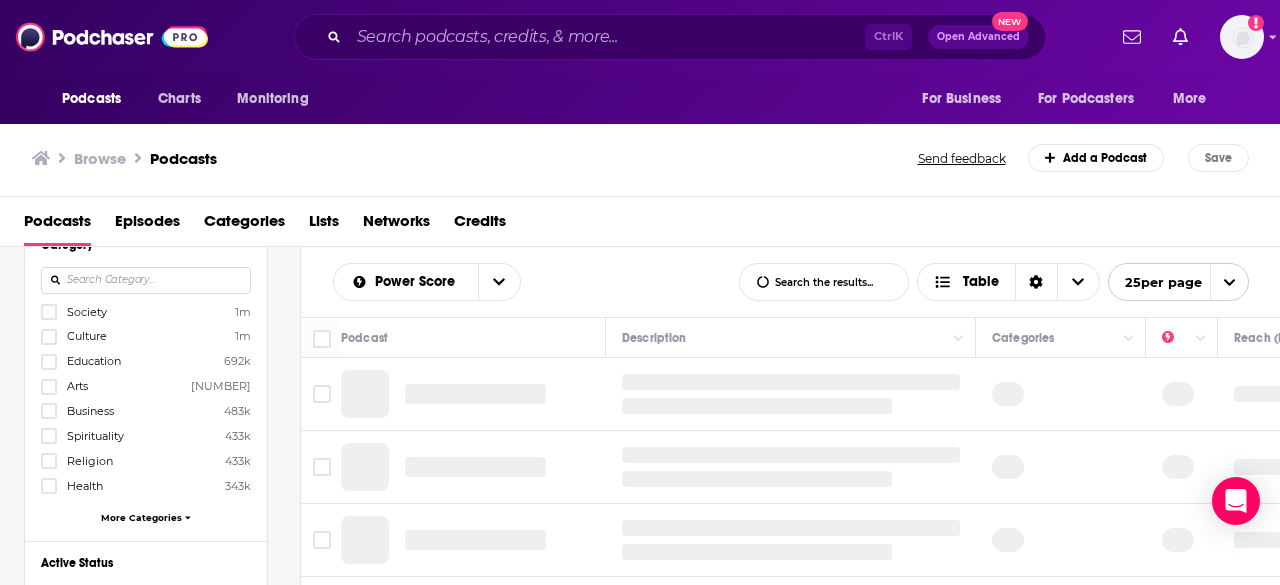 click on "More Categories" at bounding box center (141, 517) 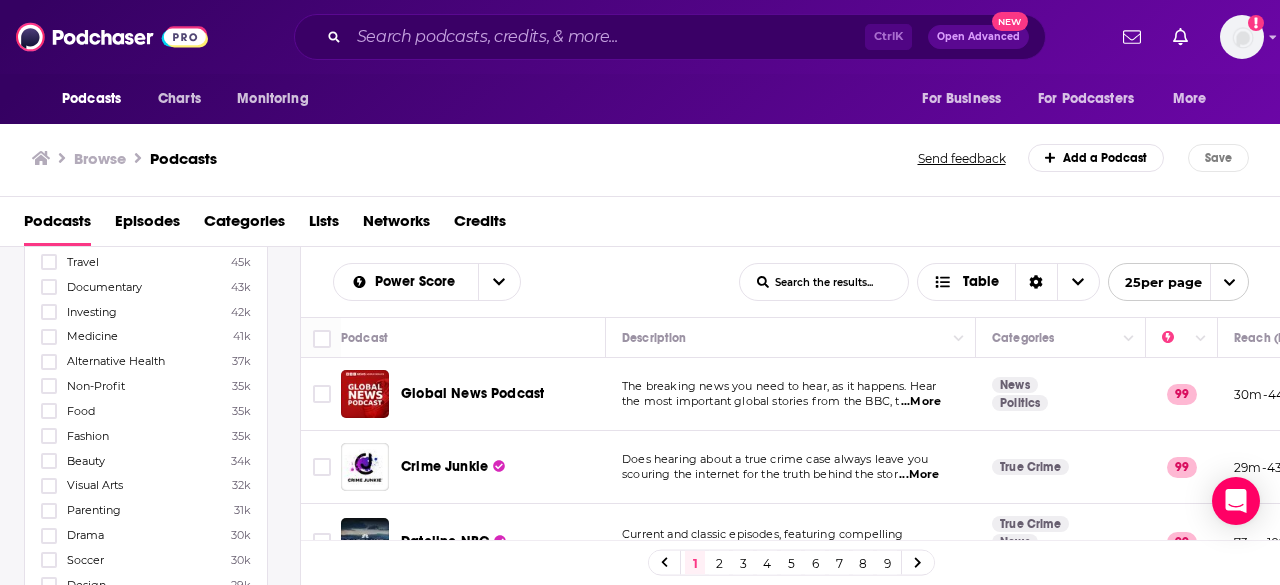scroll, scrollTop: 1200, scrollLeft: 0, axis: vertical 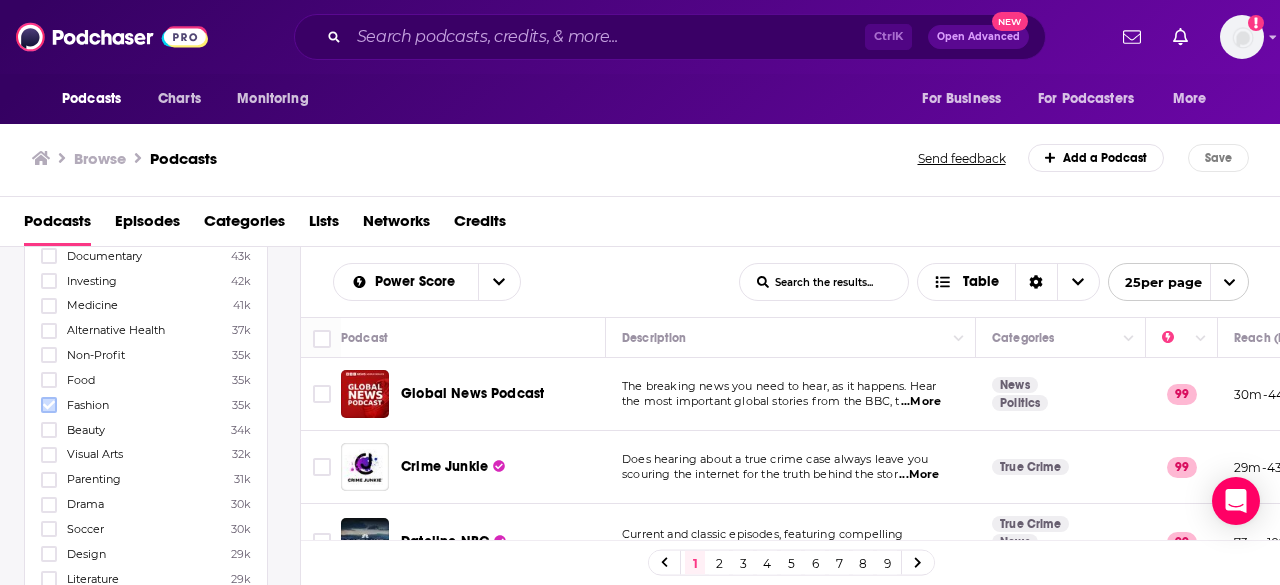 click 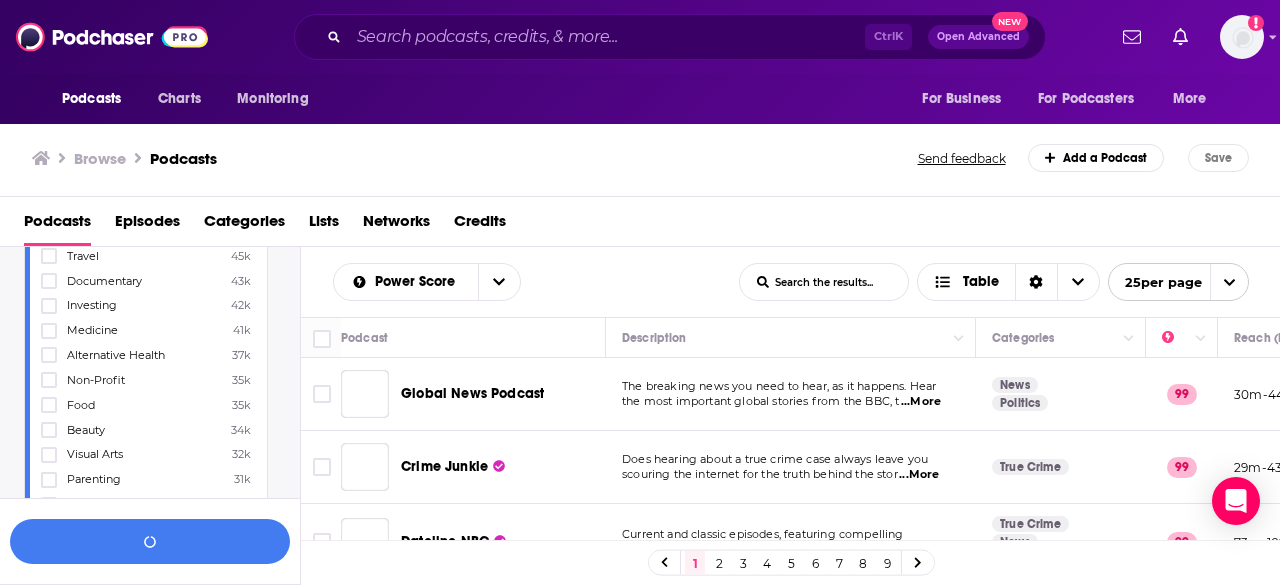 scroll, scrollTop: 1252, scrollLeft: 0, axis: vertical 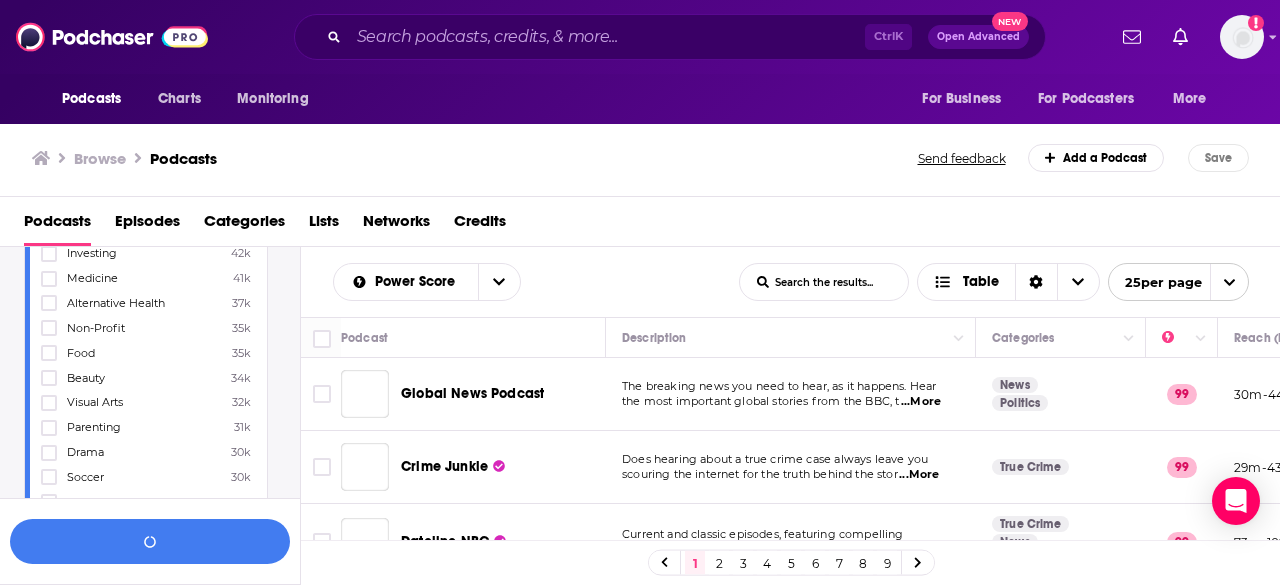 click at bounding box center [49, 403] 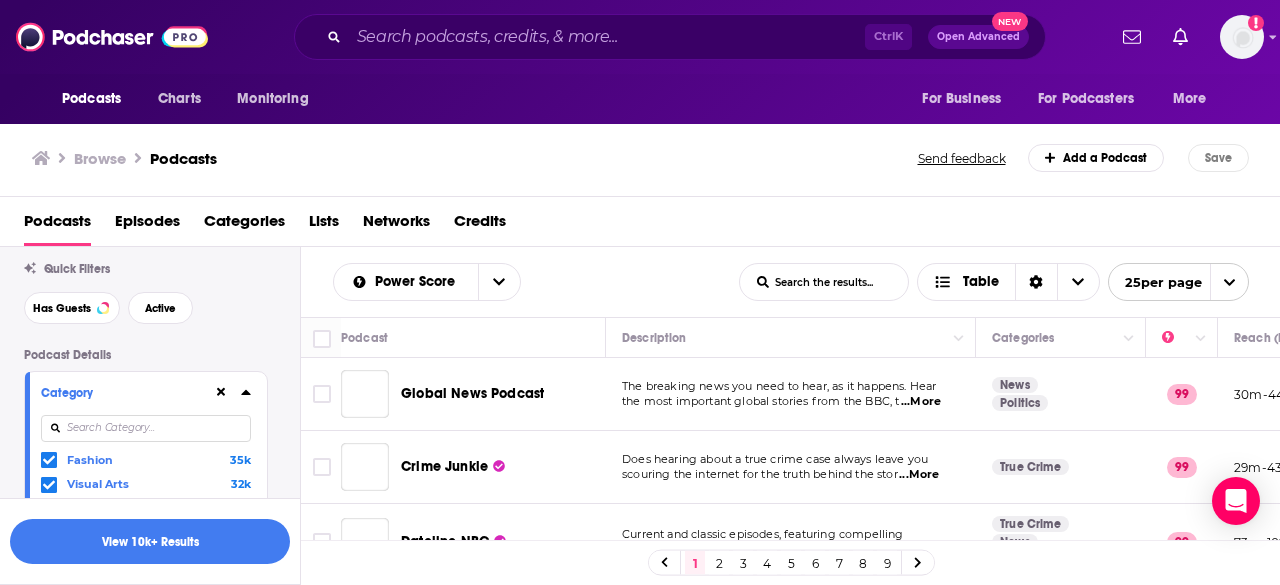 scroll, scrollTop: 152, scrollLeft: 0, axis: vertical 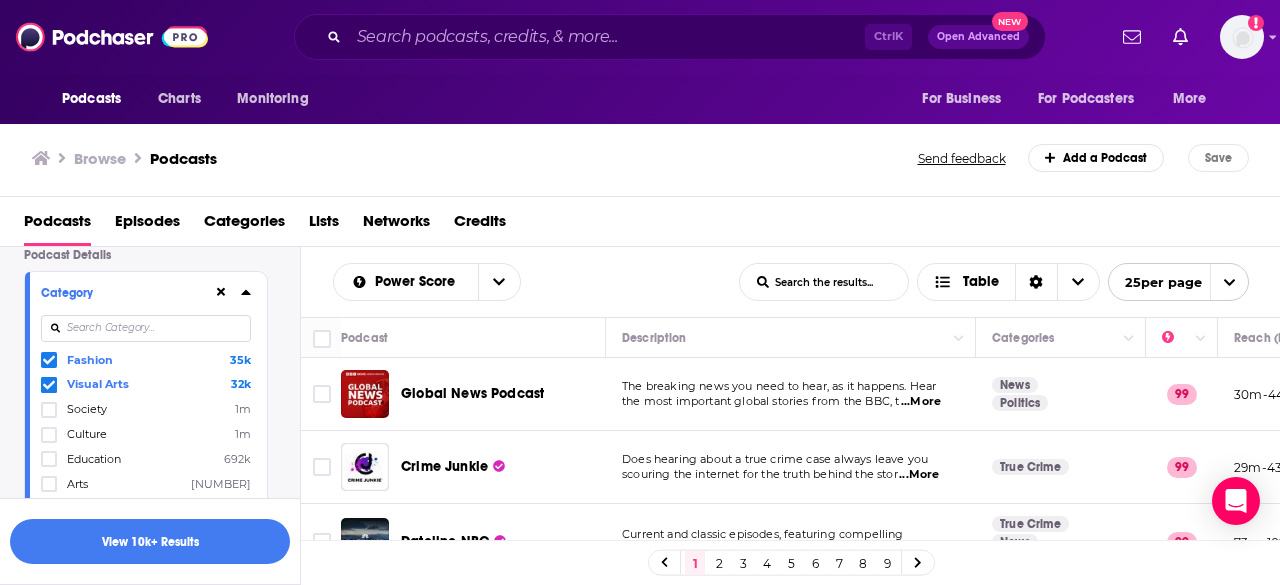 click 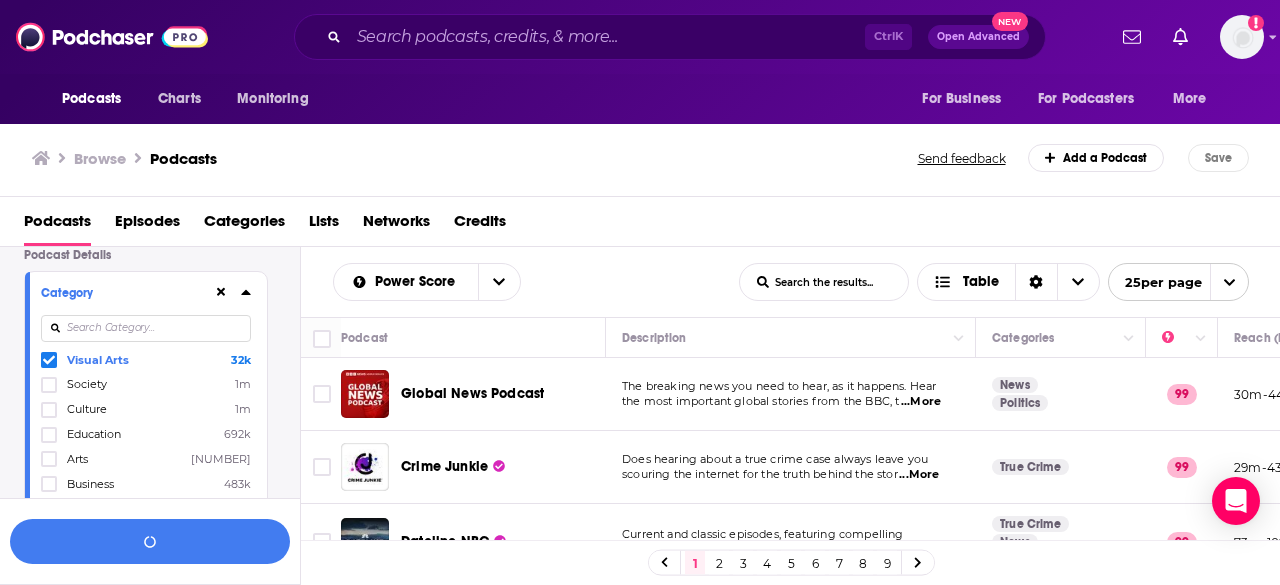 click 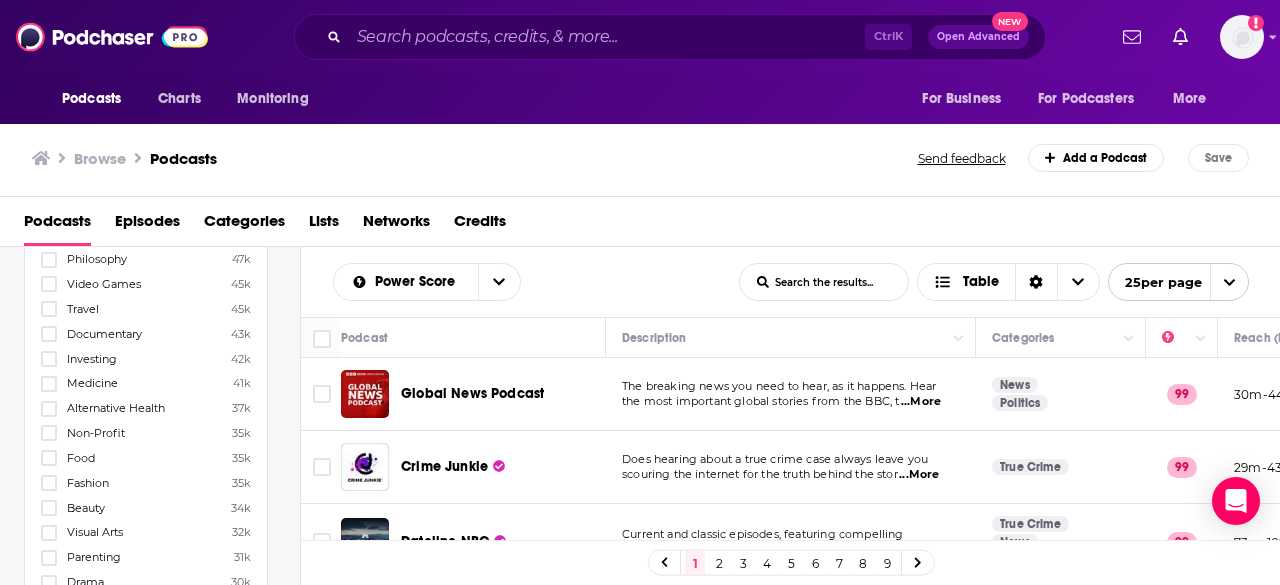scroll, scrollTop: 1152, scrollLeft: 0, axis: vertical 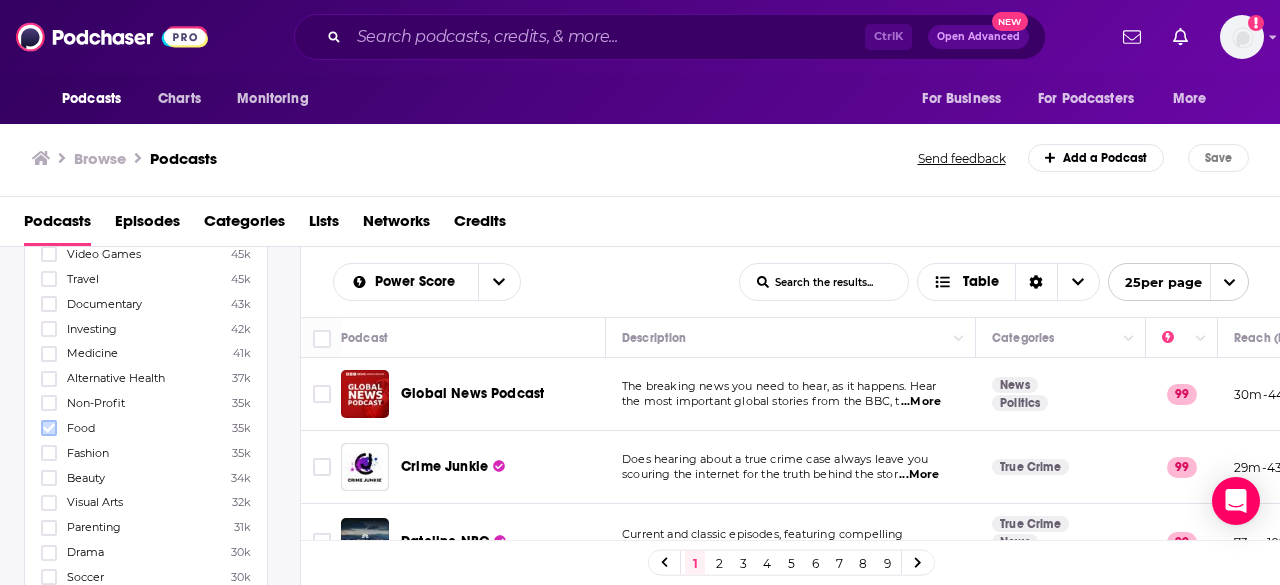 click 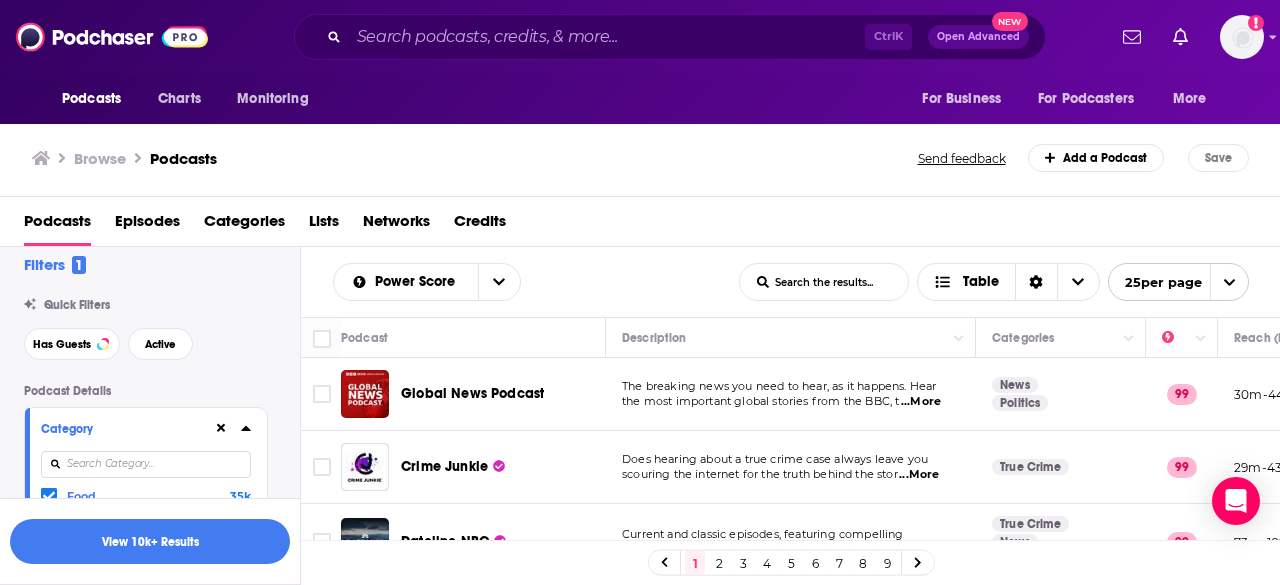 scroll, scrollTop: 0, scrollLeft: 0, axis: both 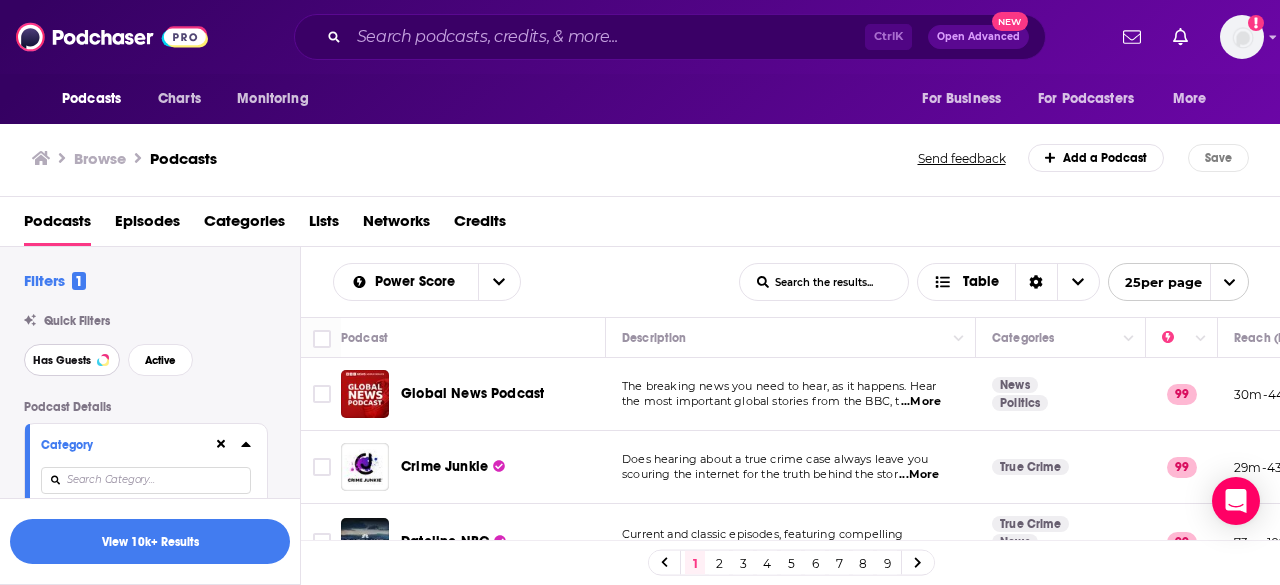 click on "Has Guests" at bounding box center (62, 360) 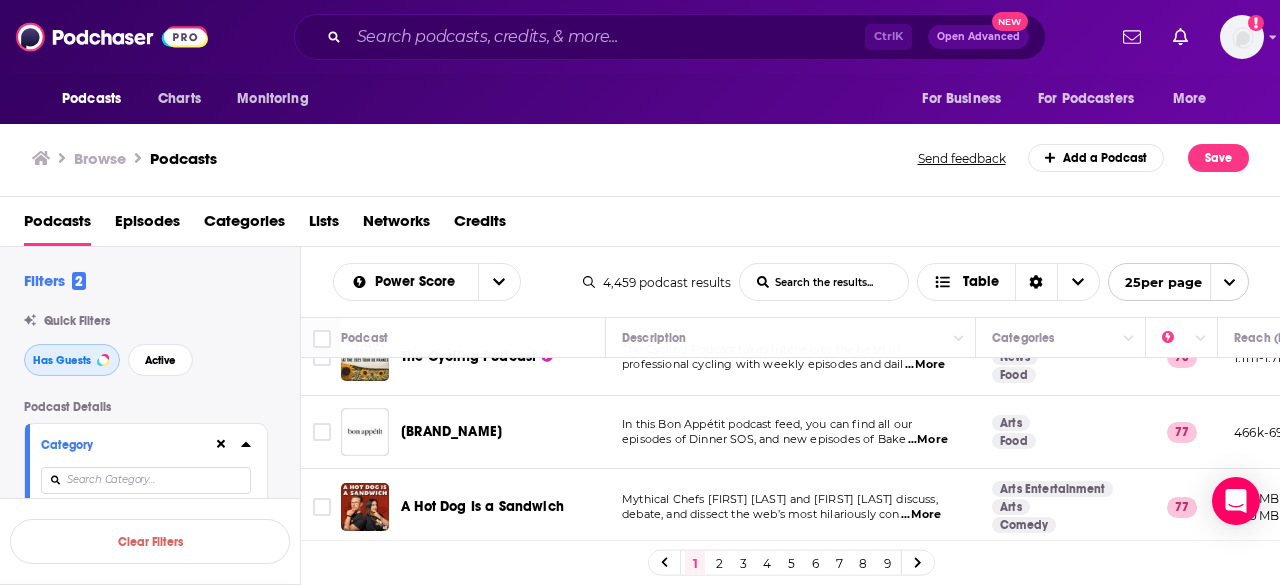 scroll, scrollTop: 600, scrollLeft: 0, axis: vertical 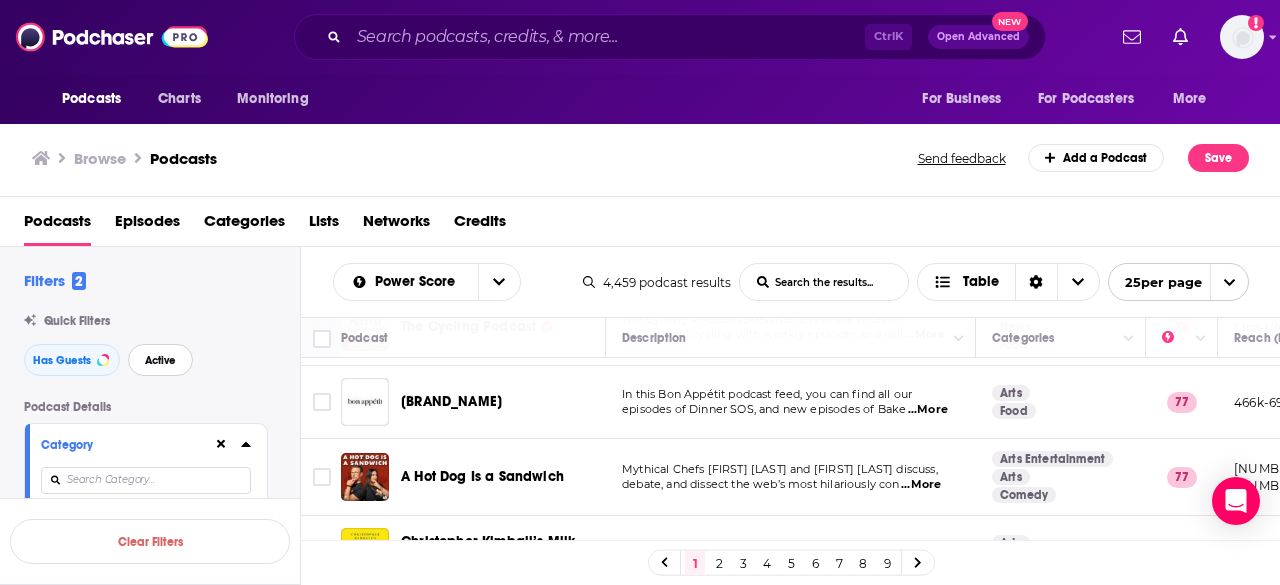 drag, startPoint x: 136, startPoint y: 365, endPoint x: 282, endPoint y: 351, distance: 146.6697 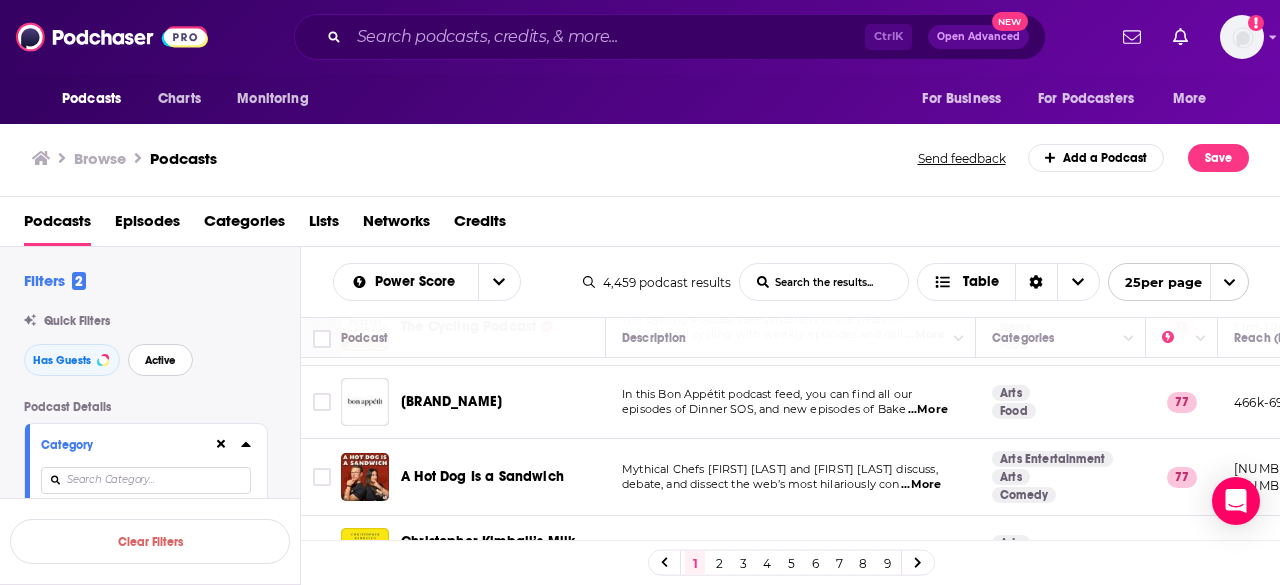 click on "Active" at bounding box center [160, 360] 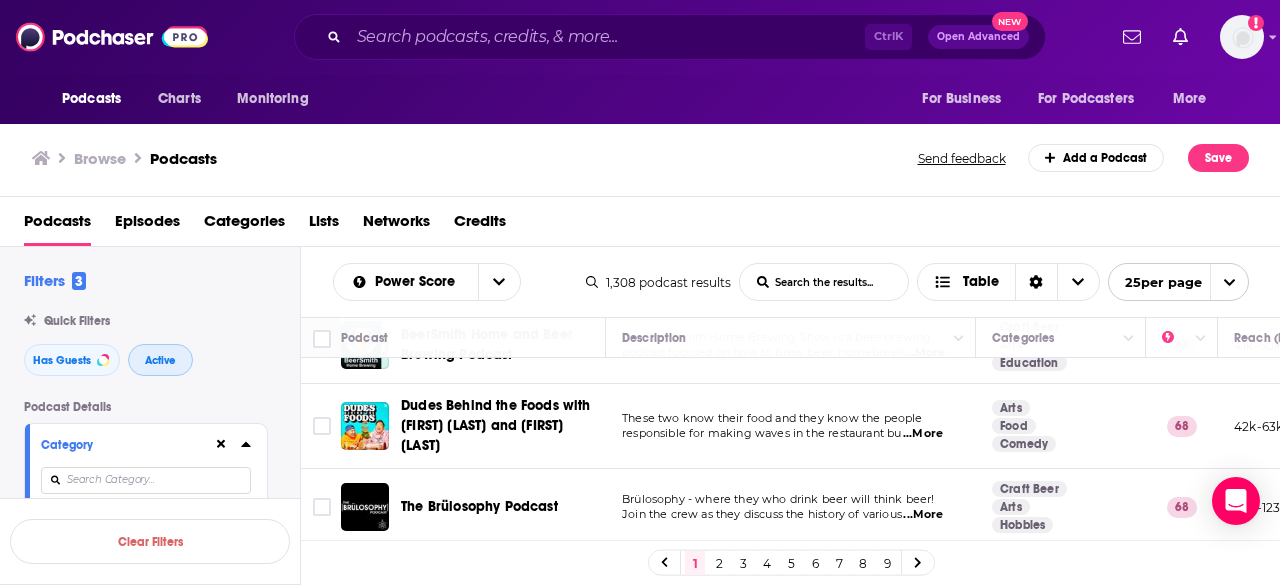 scroll, scrollTop: 1735, scrollLeft: 0, axis: vertical 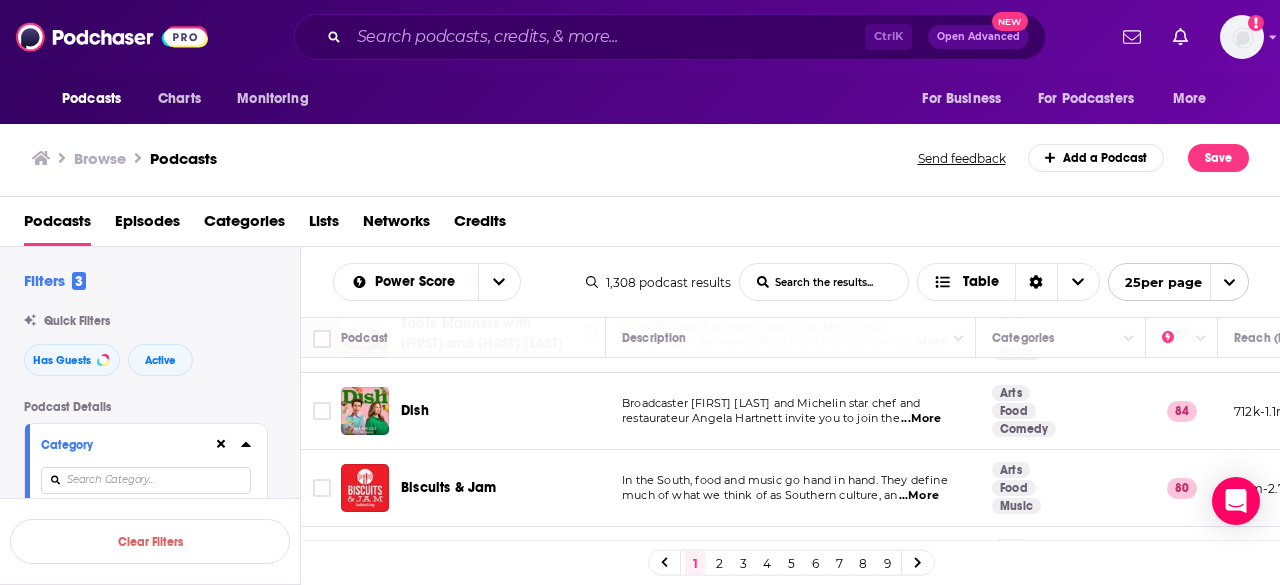 click 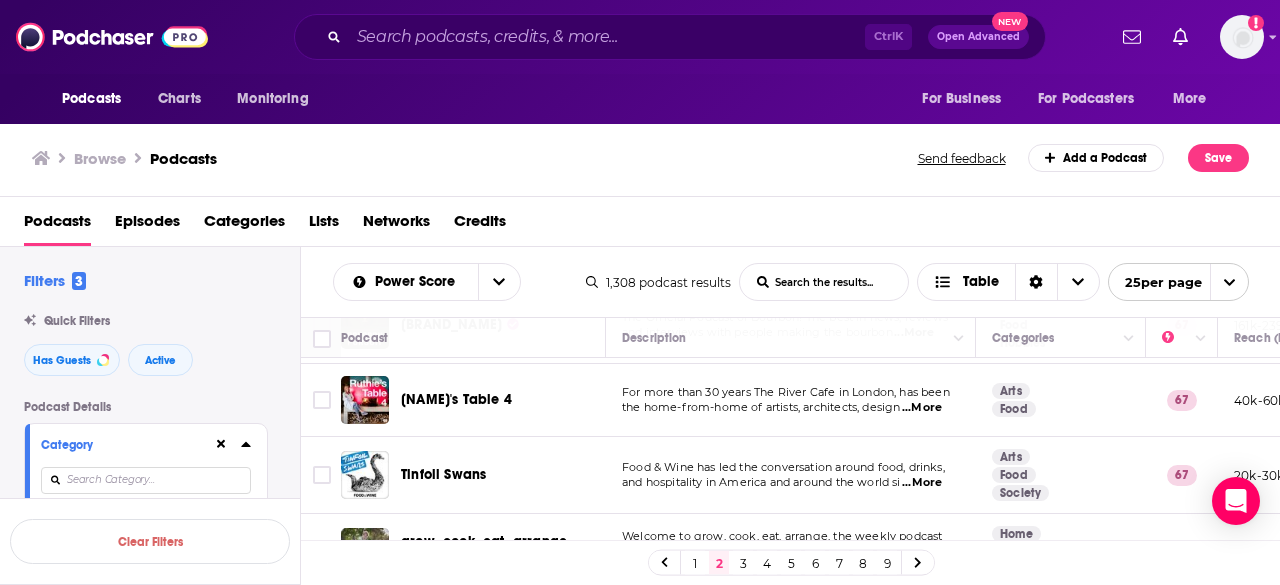 scroll, scrollTop: 100, scrollLeft: 0, axis: vertical 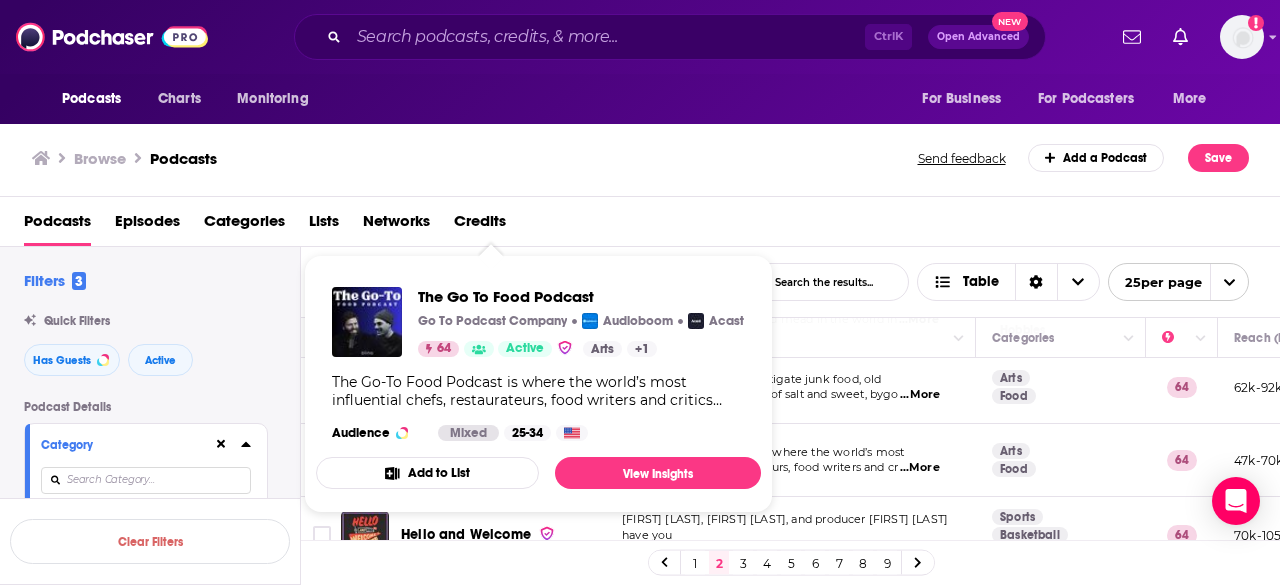 click on "The Go-To Food Podcast Go To Podcast Company Audioboom Acast [NUMBER] Active Arts + [NUMBER] The Go-To Food Podcast is where the world’s most influential chefs, restaurateurs, food writers and critics share the stories behind their craft. Hosted by award-winning presenter [FIRST] [LAST] and chef and food writer [FIRST] [LAST], this weekly show dives deep into the experiences, inspirations, and “Go-To” favourites that define a life in food. From hidden gems to the restaurants they return to time and again, each episode serves up intrigue, insight, and the untold moments that shaped their journey. With food and drink inspired by their stories, expect stories from the food world, insider knowledge, and a true celebration of food culture at its finest. Hosted on Acast. See acast.com/privacy for more information. Audience Mixed [AGE]-[AGE]" at bounding box center [538, 364] 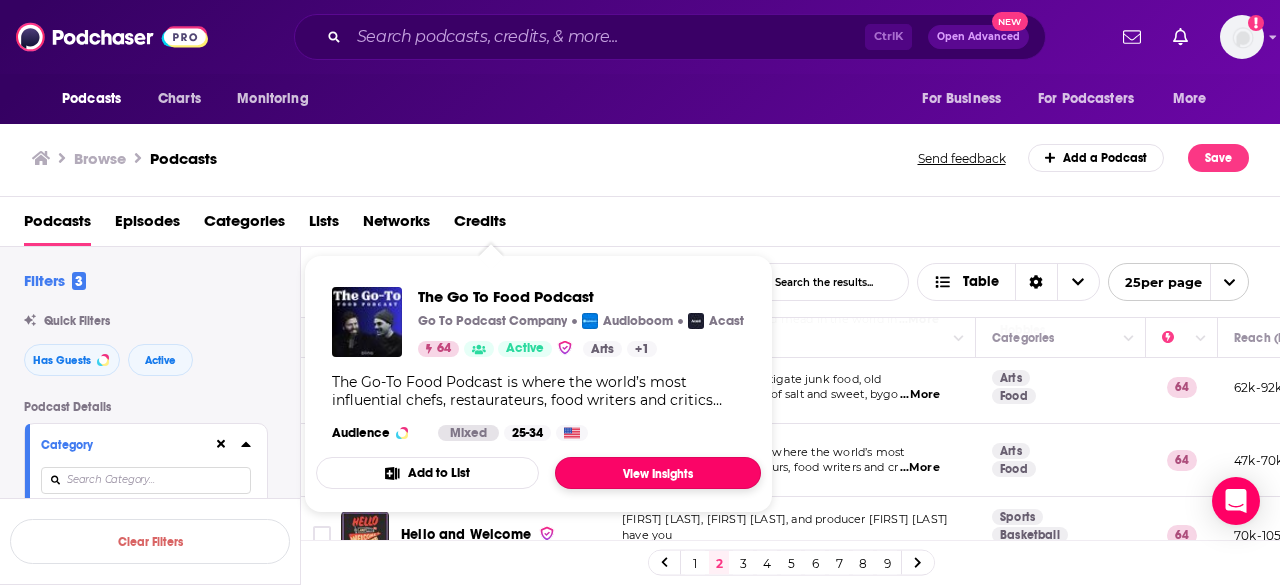 click on "View Insights" at bounding box center [658, 473] 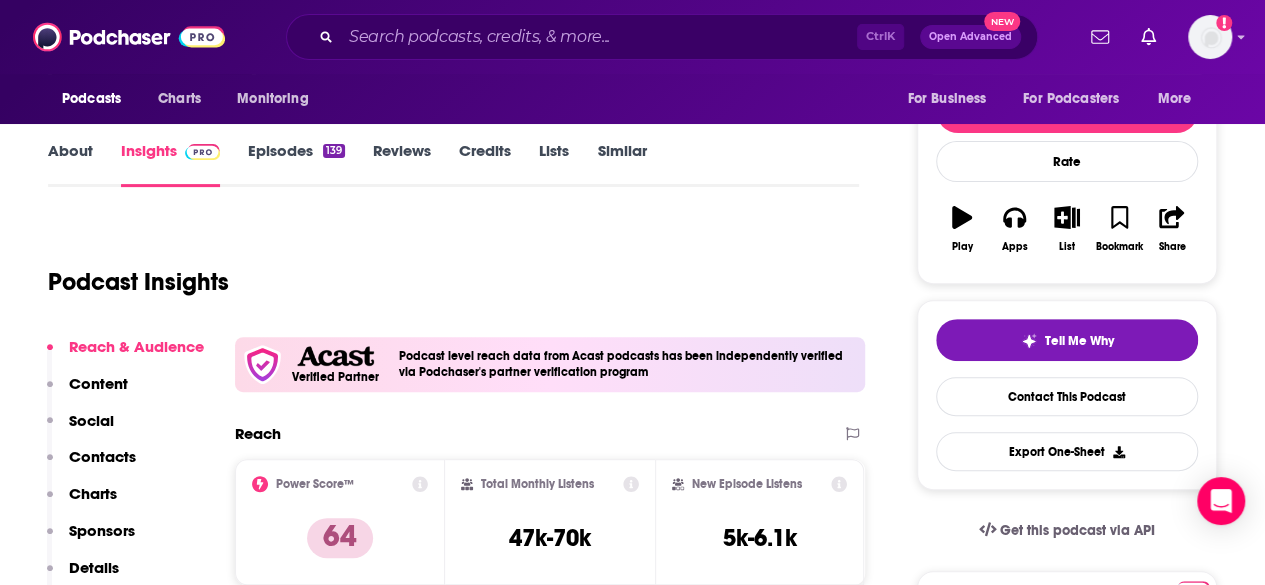 scroll, scrollTop: 200, scrollLeft: 0, axis: vertical 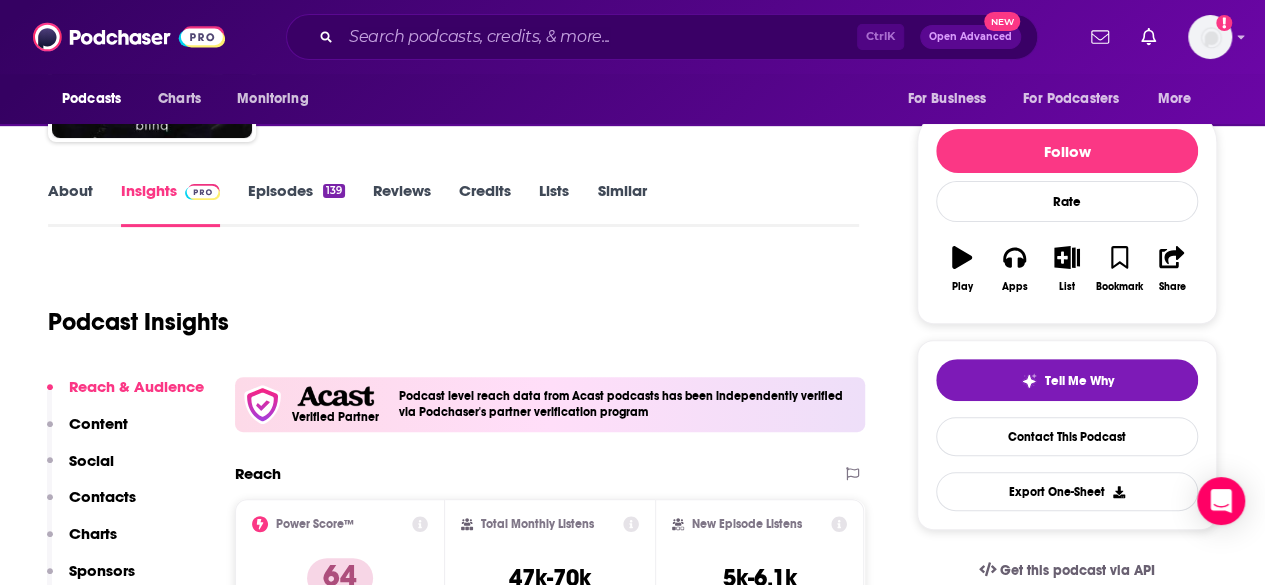 click on "Episodes 139" at bounding box center (296, 204) 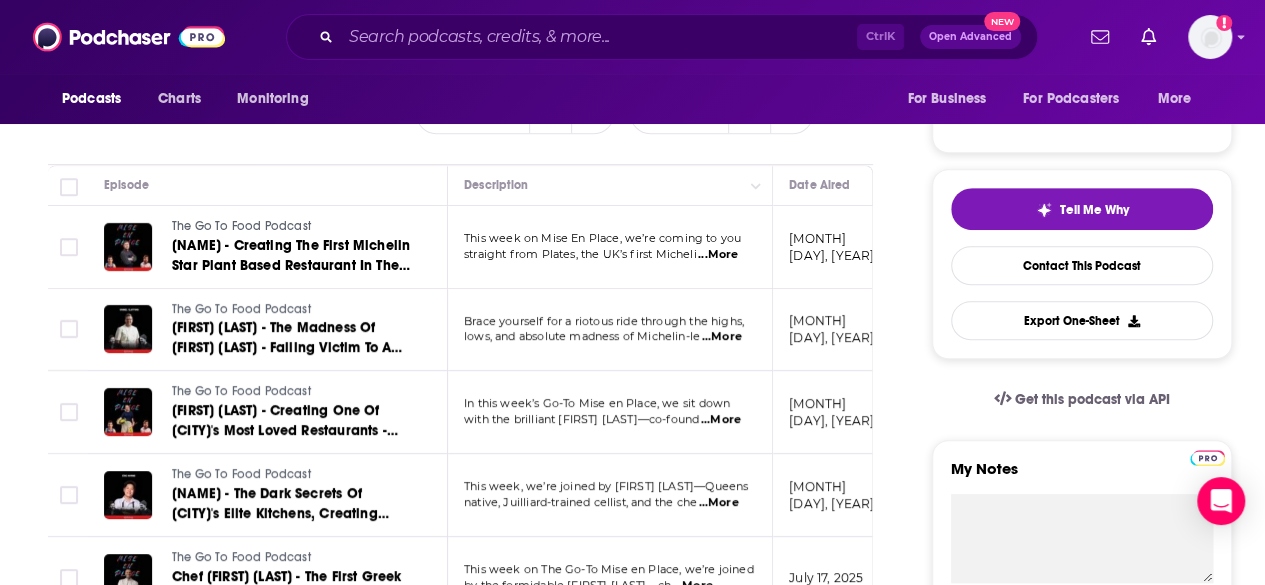 scroll, scrollTop: 400, scrollLeft: 0, axis: vertical 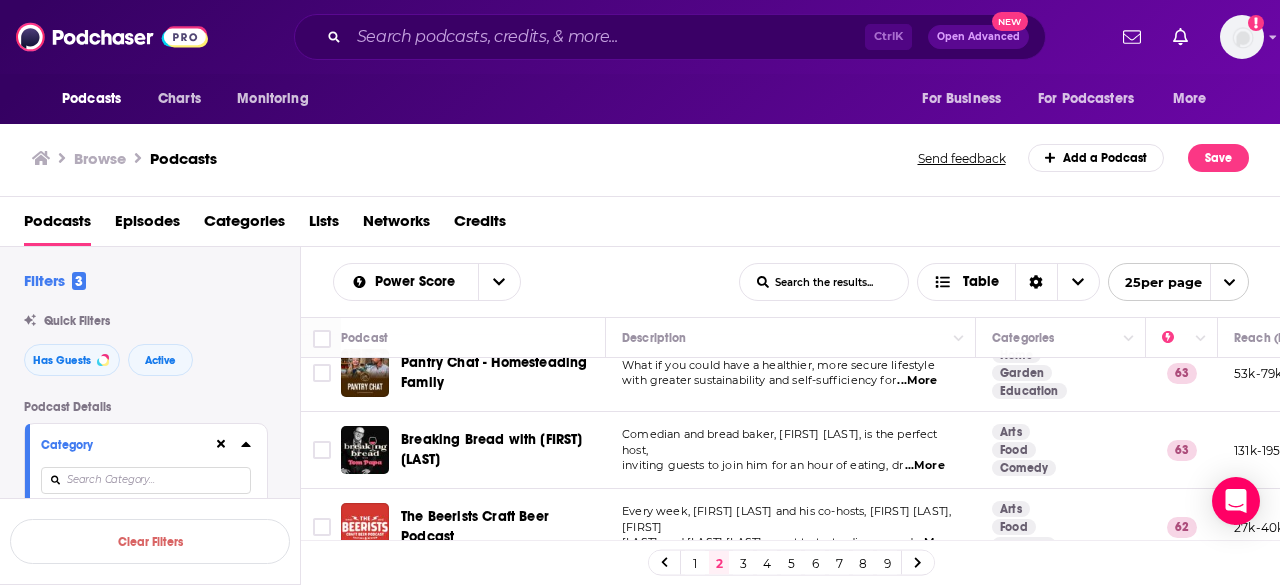 click on "...More" at bounding box center [925, 466] 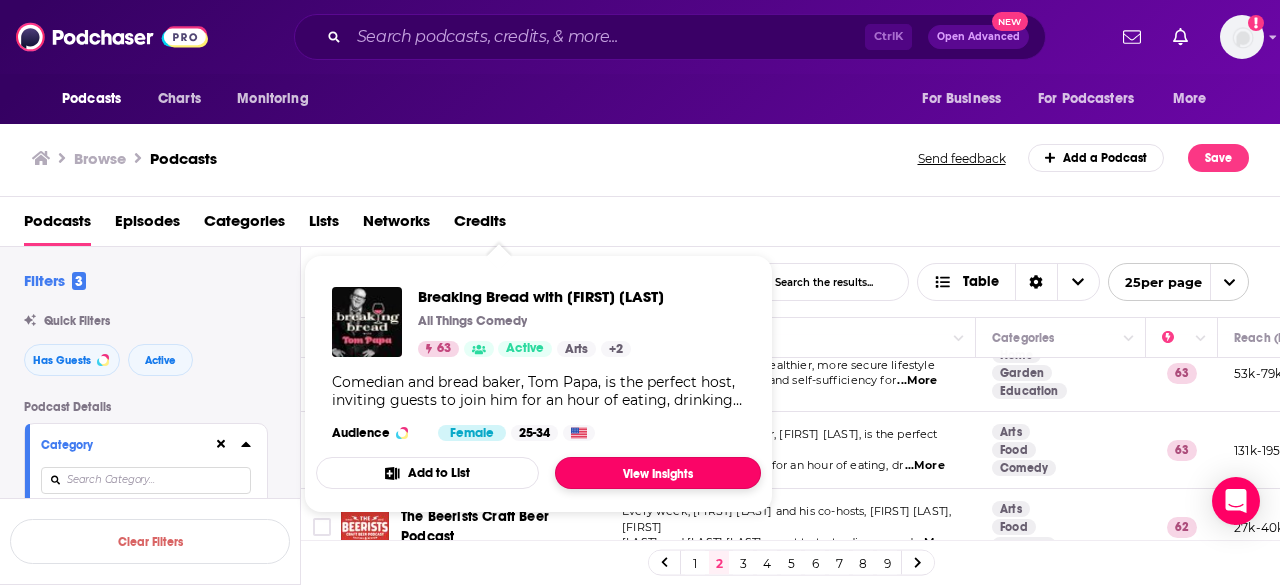 click on "View Insights" at bounding box center [658, 473] 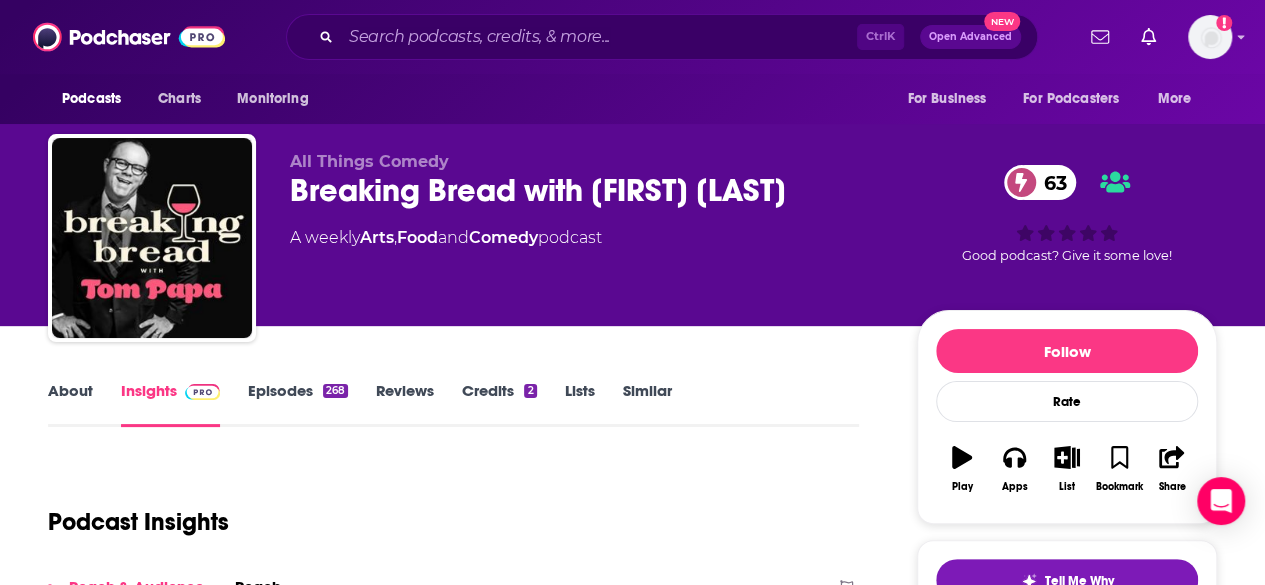 click on "Episodes 268" at bounding box center (298, 404) 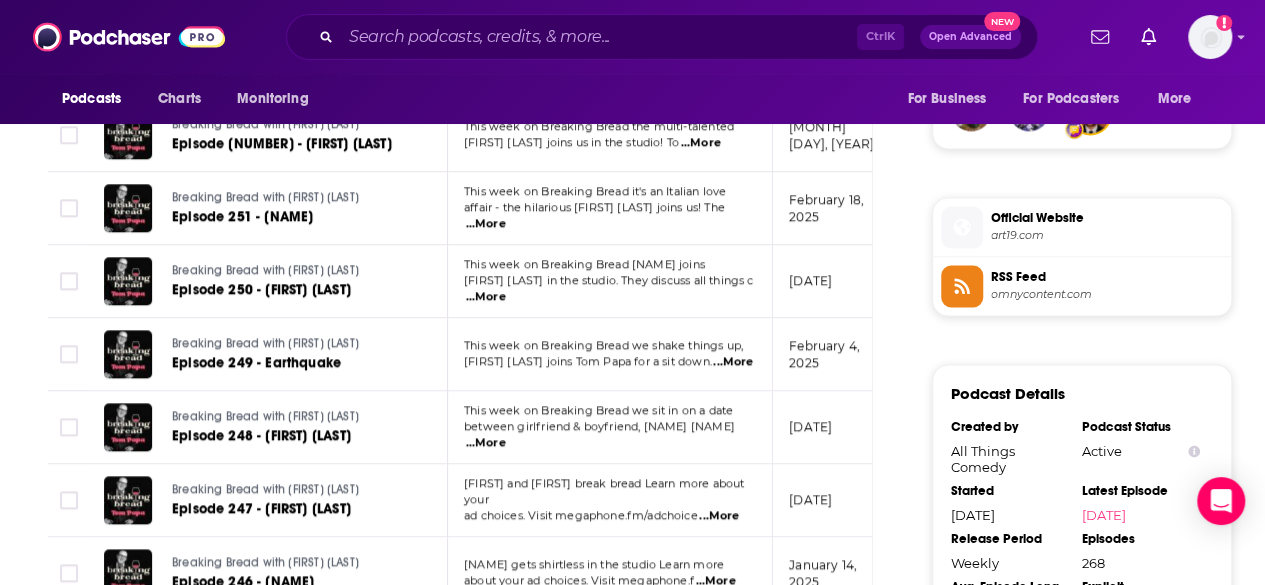 scroll, scrollTop: 1700, scrollLeft: 0, axis: vertical 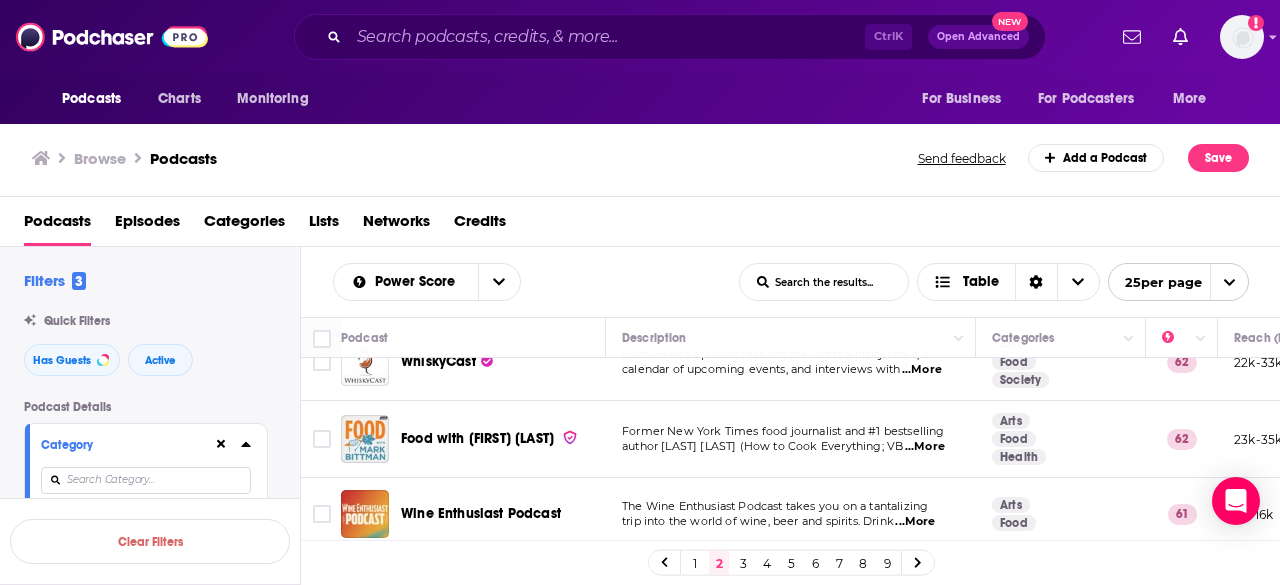 click on "...More" at bounding box center [915, 522] 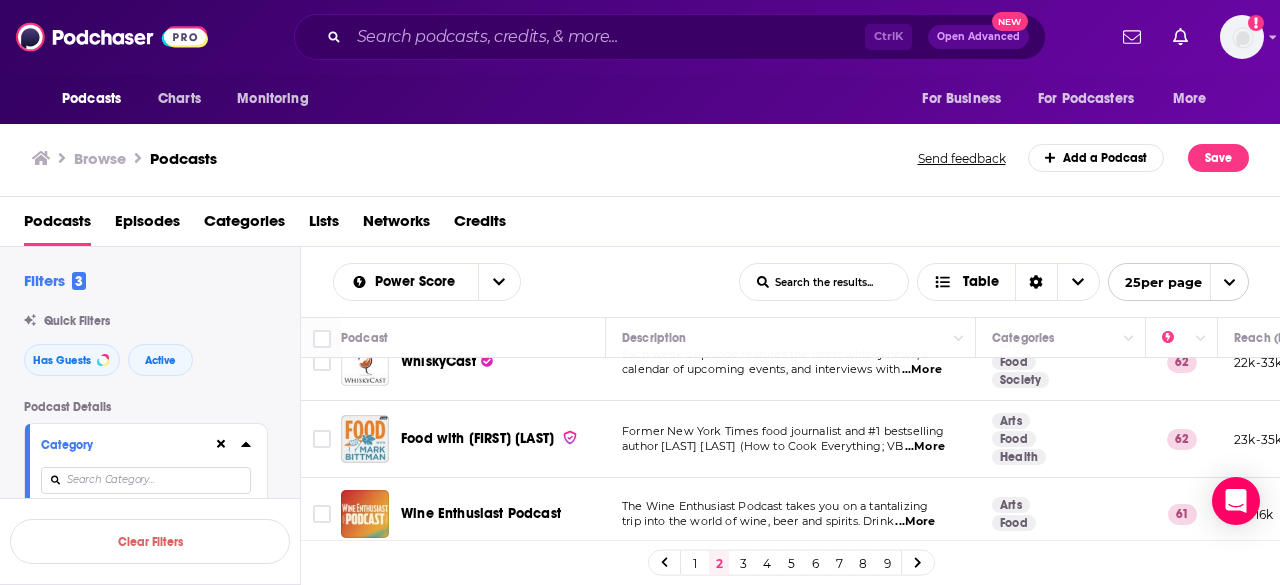 click on "Power Score List Search Input Search the results... Table List Search Input Search the results... Table 25  per page" at bounding box center [791, 282] 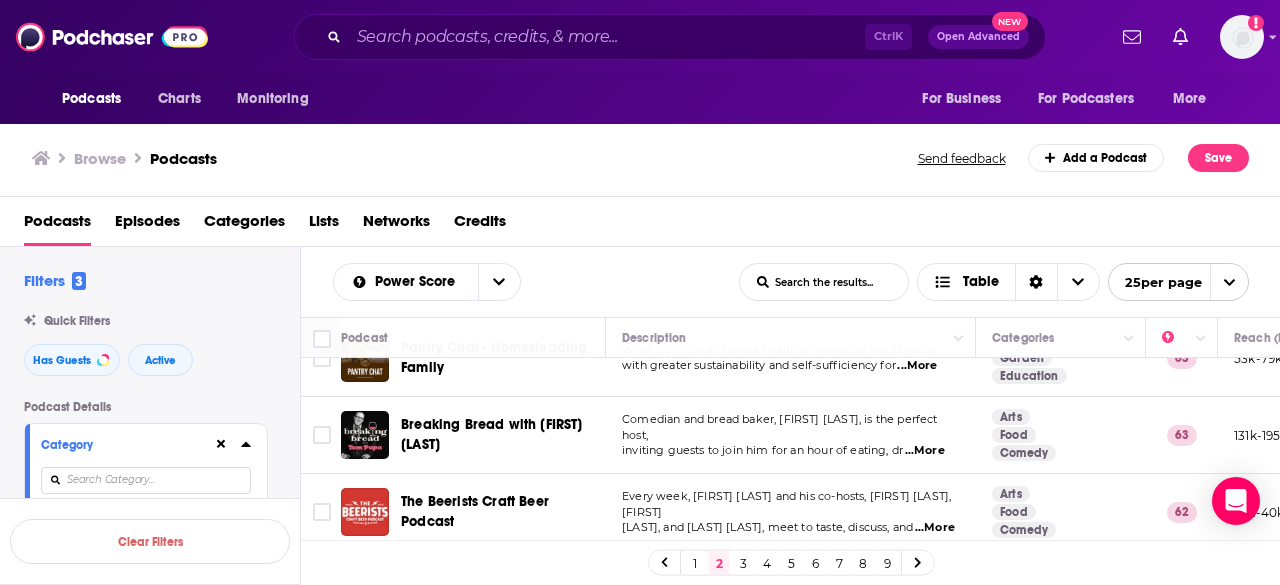 scroll, scrollTop: 1615, scrollLeft: 0, axis: vertical 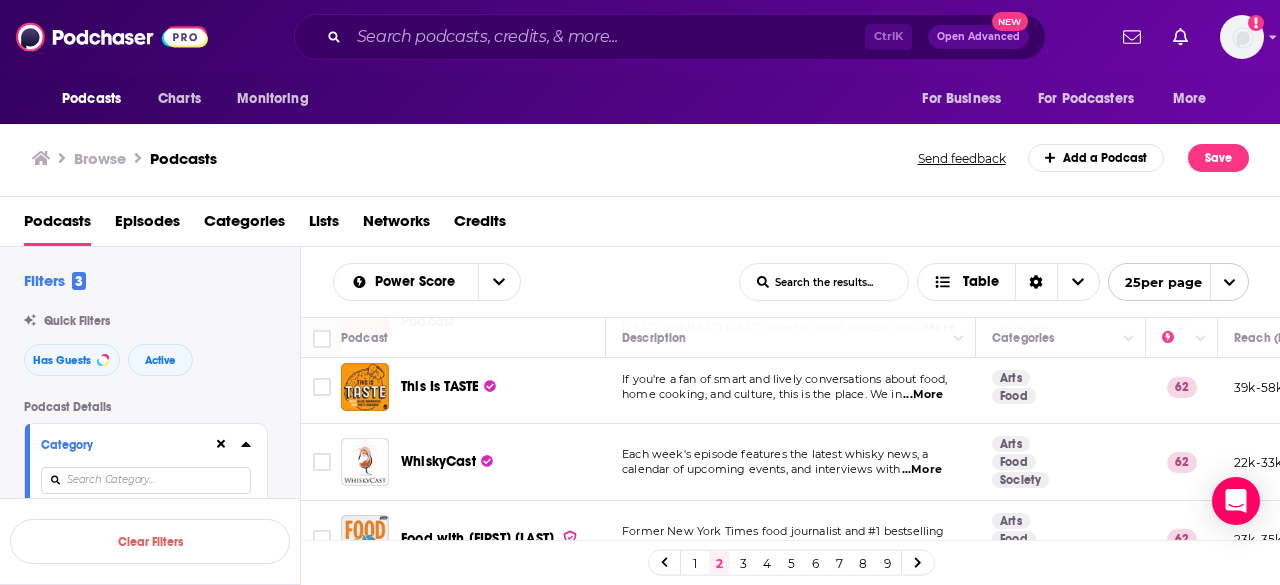 click on "...More" at bounding box center [922, 470] 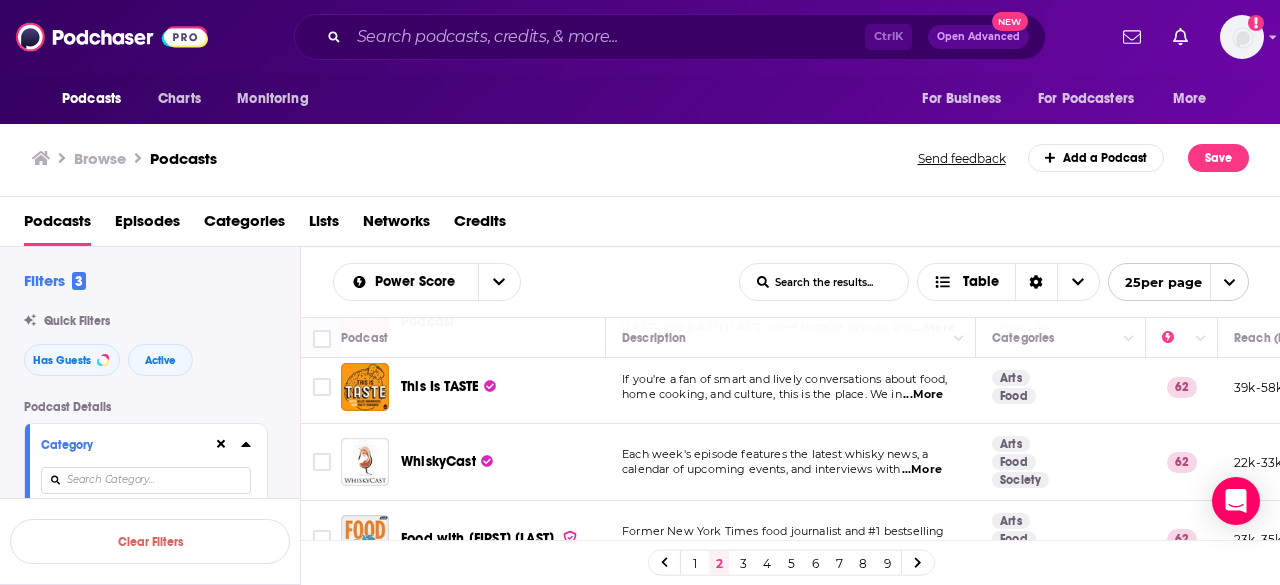 click on "Podcasts Episodes Categories Lists Networks Credits" at bounding box center [644, 225] 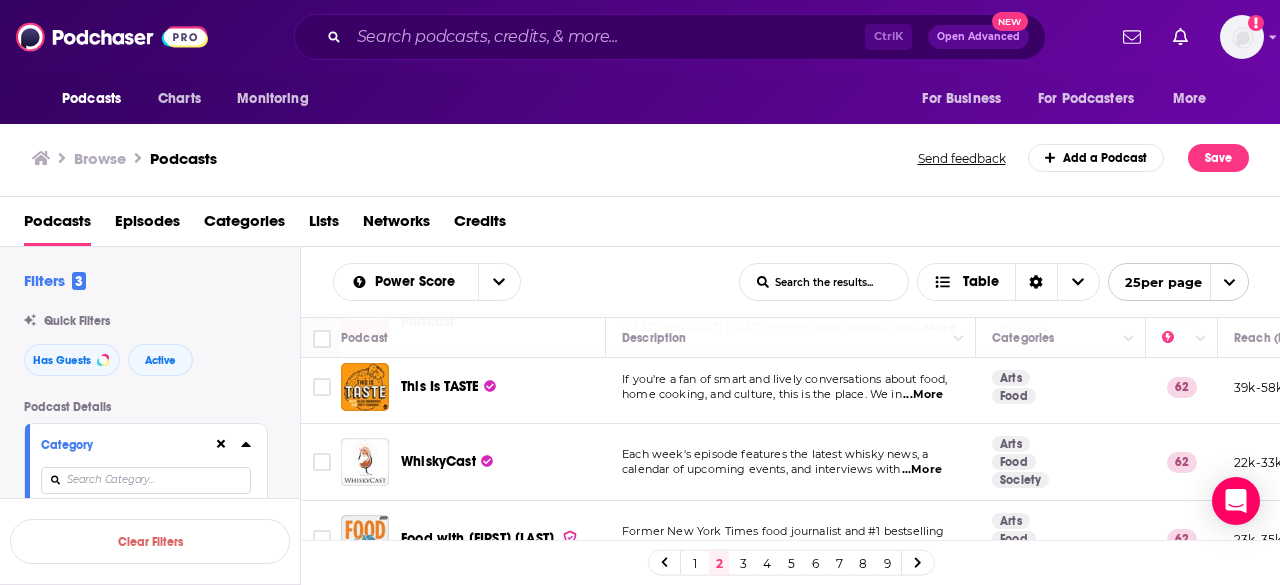 click 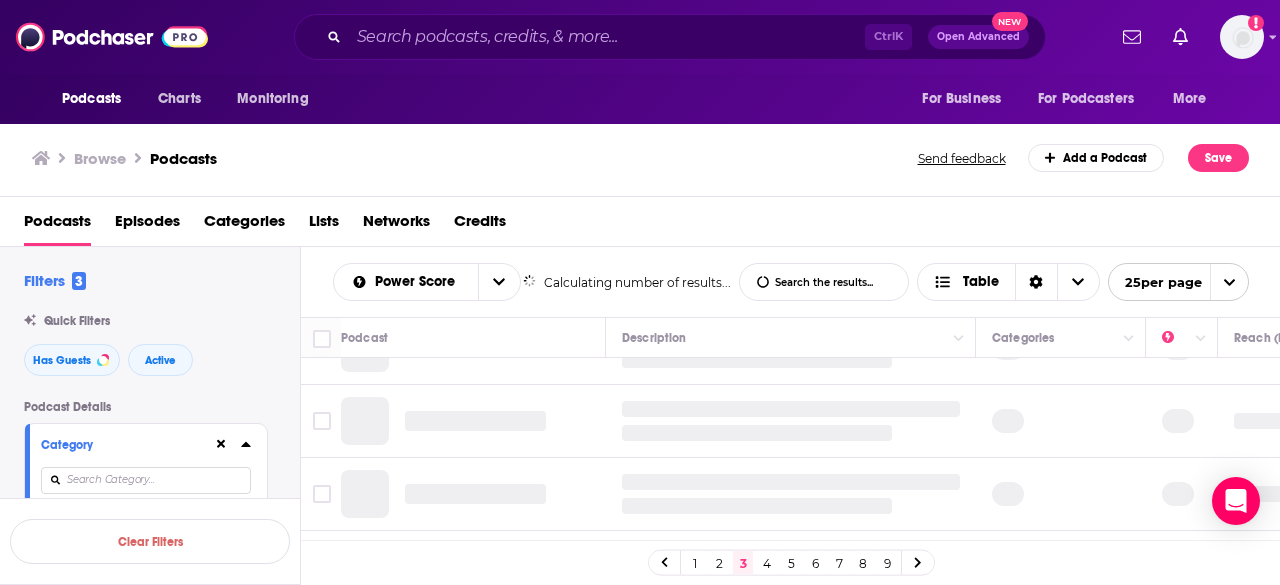 scroll, scrollTop: 0, scrollLeft: 0, axis: both 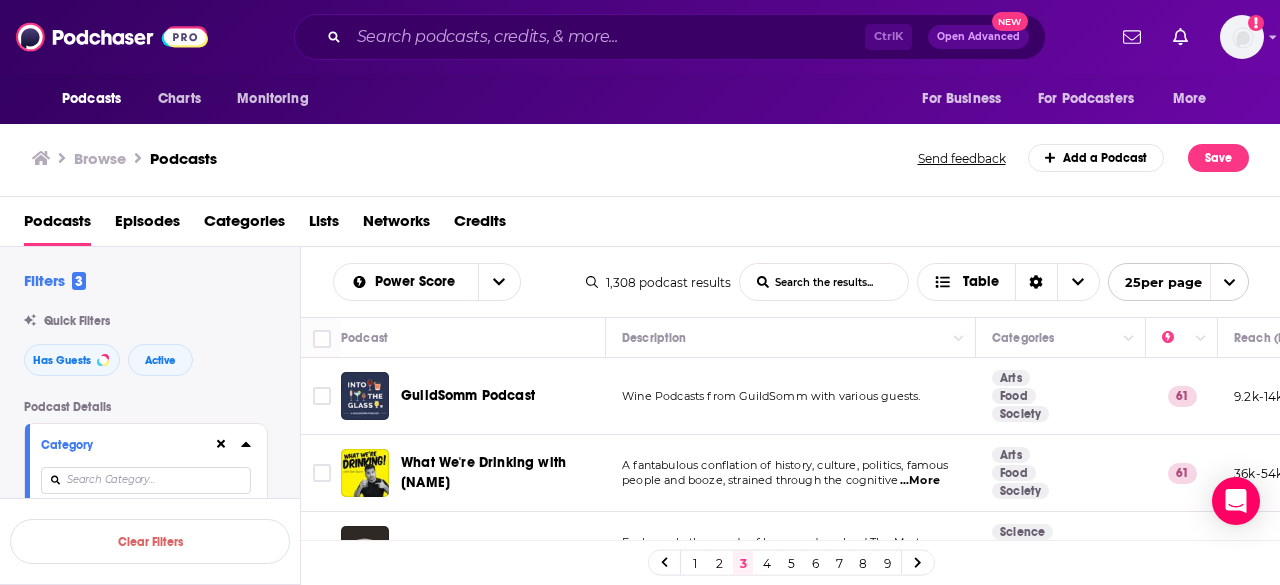 click on "...More" at bounding box center [920, 481] 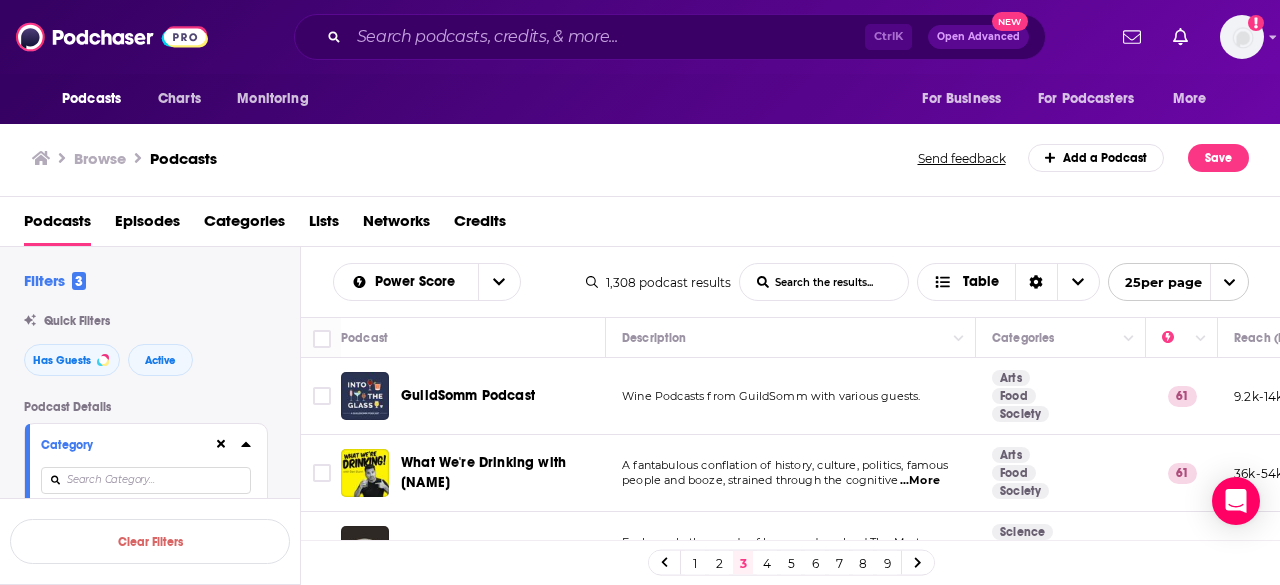 click on "Browse Podcasts Send feedback Add a Podcast Save" at bounding box center (640, 158) 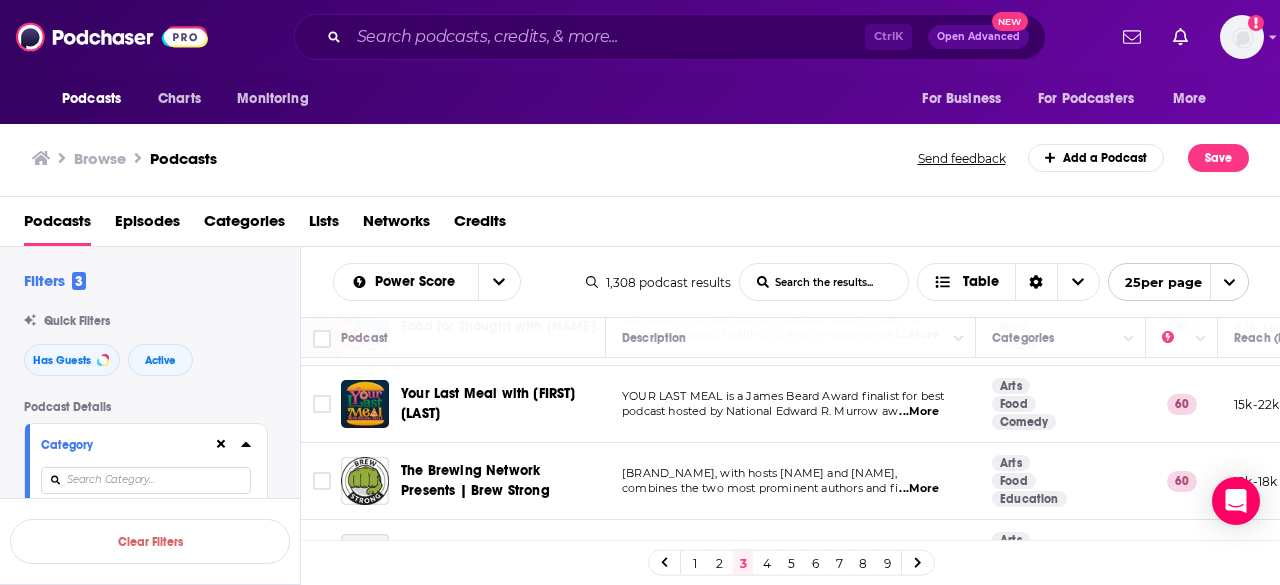 scroll, scrollTop: 400, scrollLeft: 0, axis: vertical 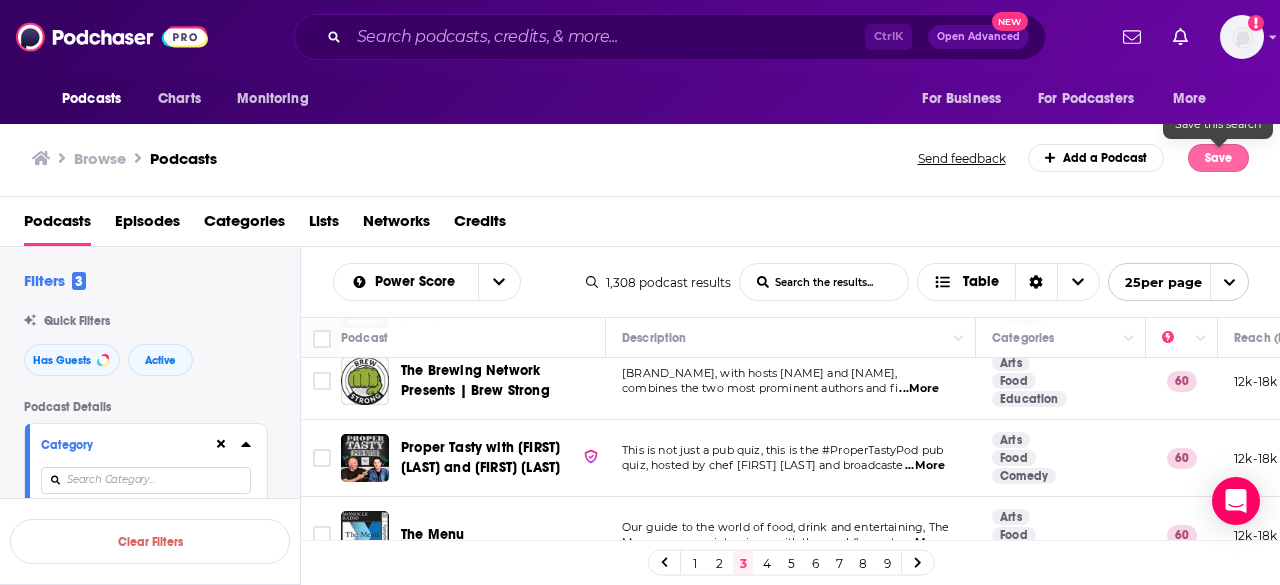 click on "Save" at bounding box center (1218, 158) 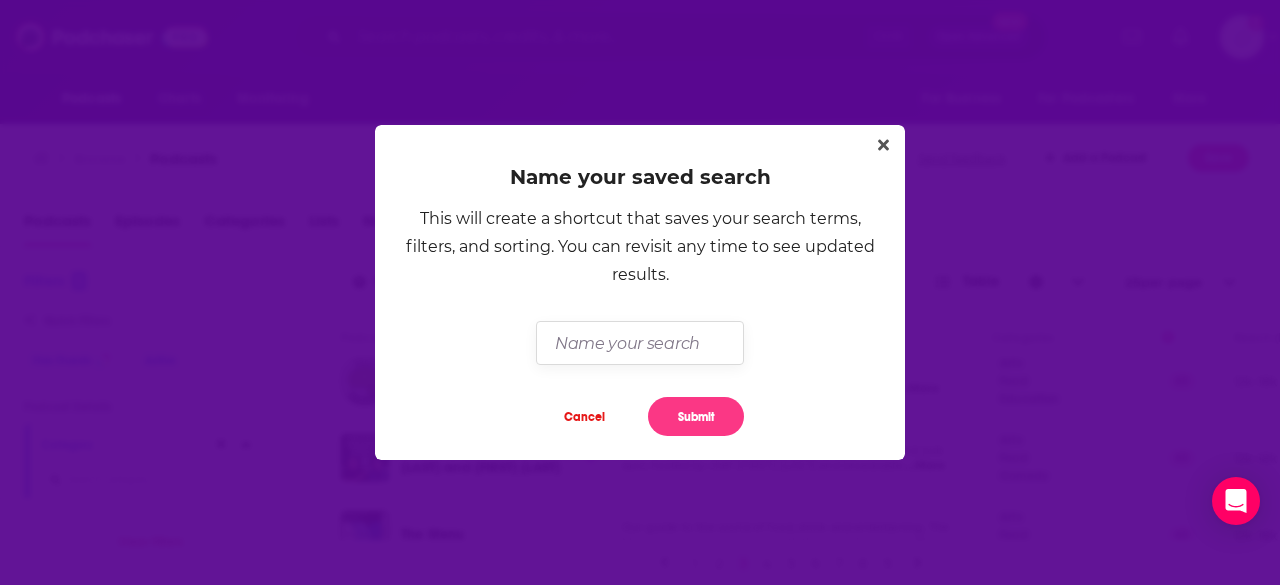 click at bounding box center [639, 342] 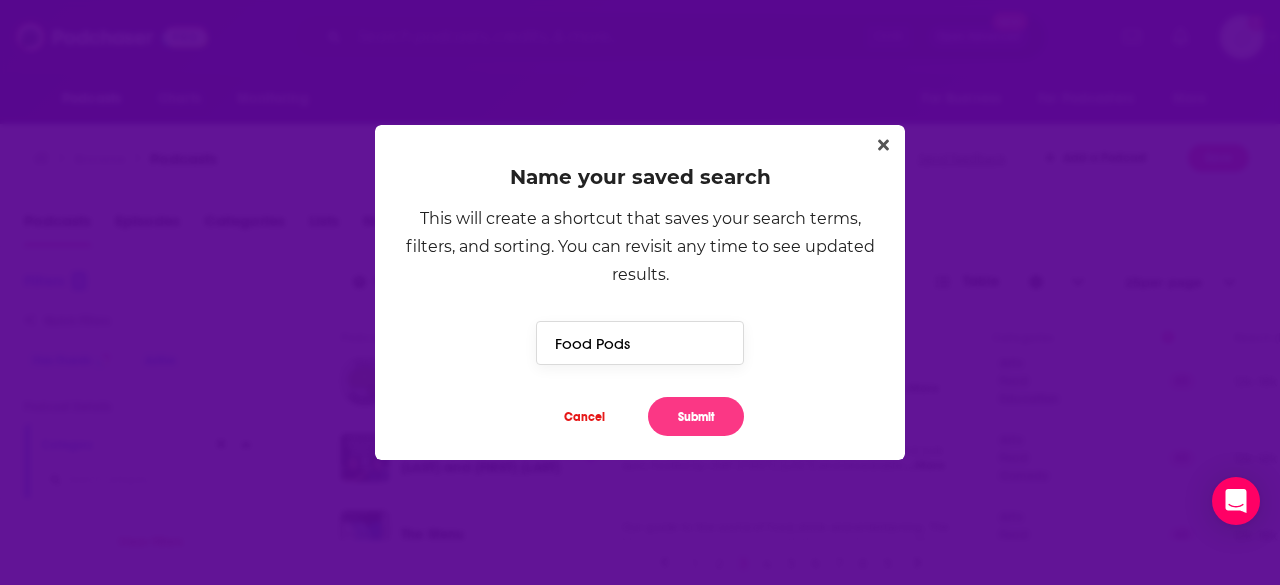 click on "Food Pods" at bounding box center (639, 342) 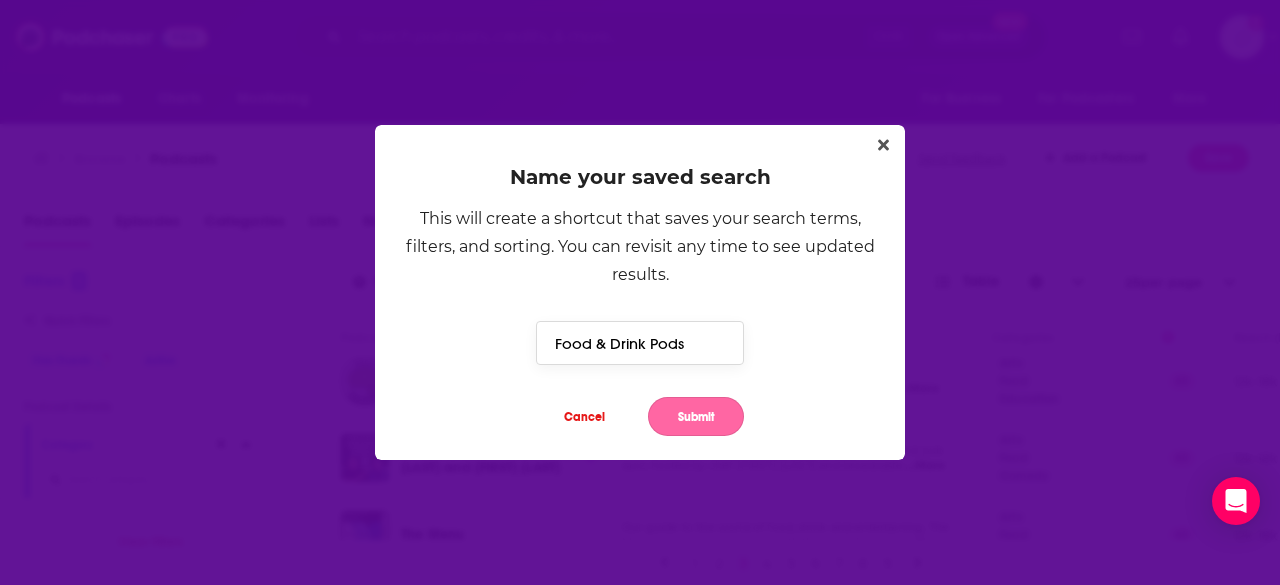 type on "Food & Drink Pods" 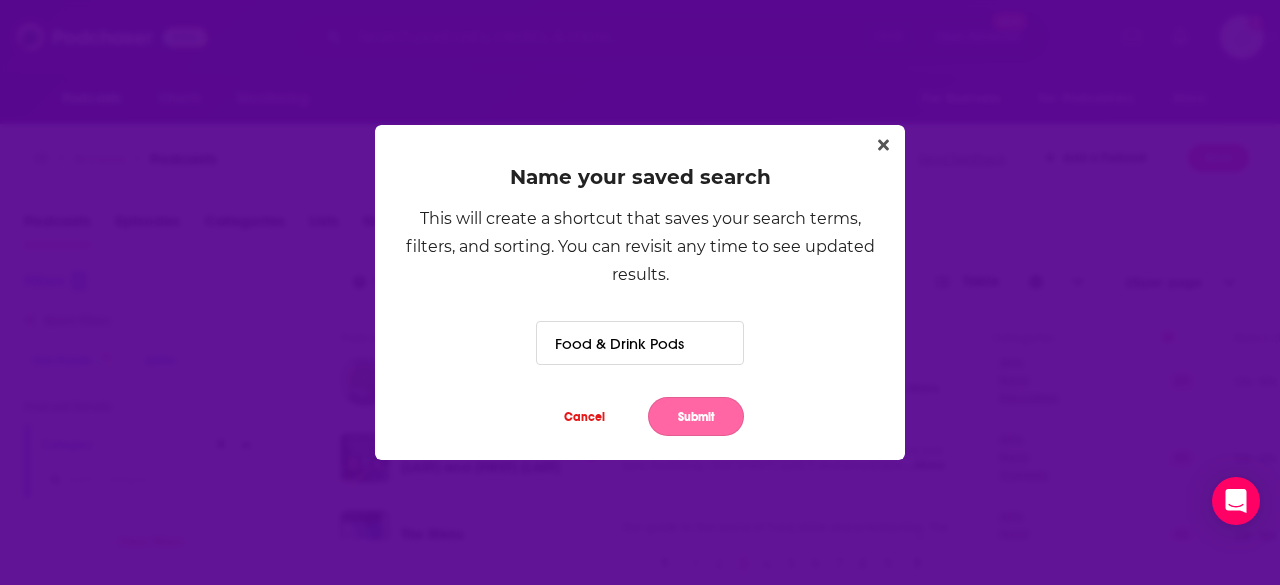 click on "Submit" at bounding box center (696, 416) 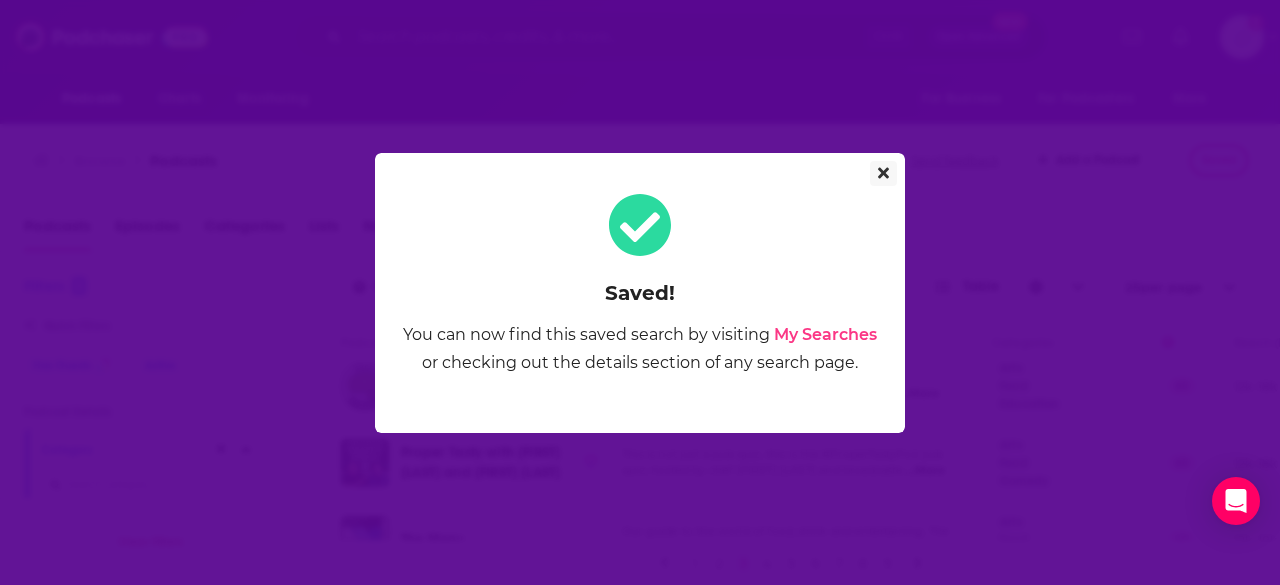 click 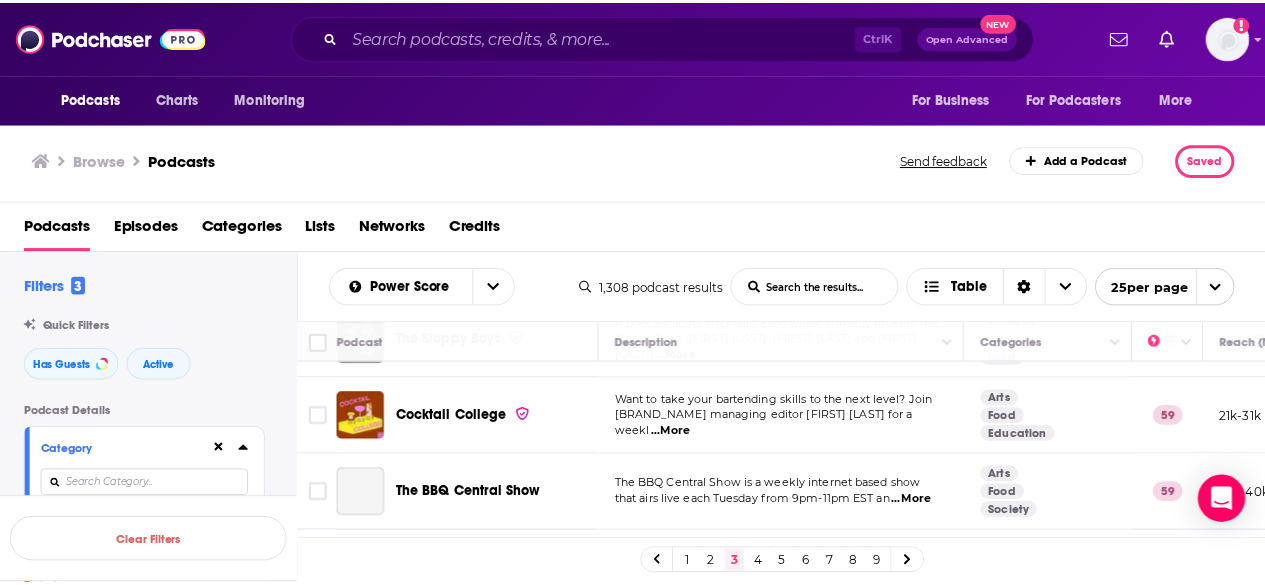 scroll, scrollTop: 700, scrollLeft: 0, axis: vertical 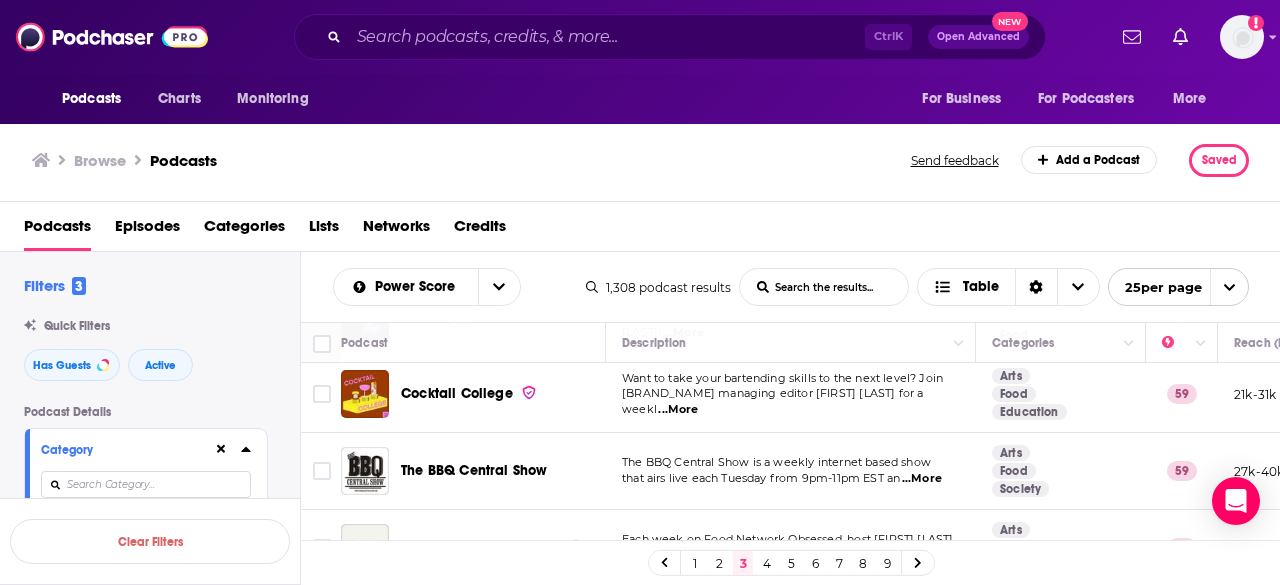 click on "...More" at bounding box center [678, 410] 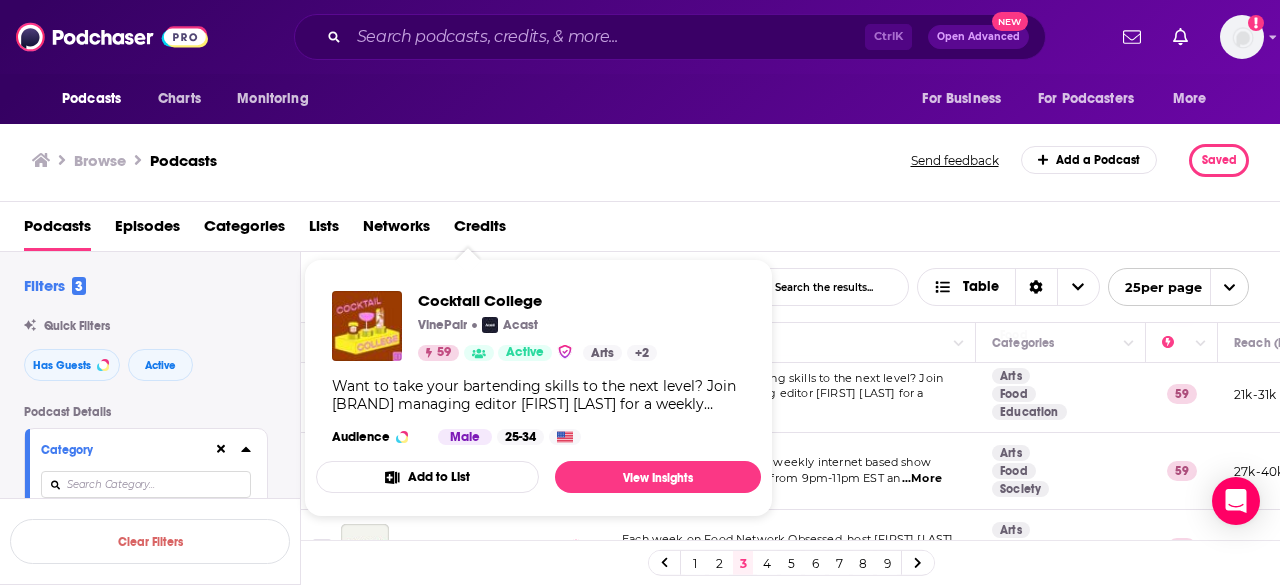 click on "Table [NUMBER]   podcast   results List Search Input Search the results... Table [NUMBER]  per page Podcast Description Categories Reach (Monthly) Reach (Episode) Top Country [FIRST] [LAST] Podcast Wine Podcasts from [FIRST] [LAST] with various guests. Arts Food Society [NUMBER] [NUMBER]-[NUMBER]   [NUMBER]-[NUMBER]   US Arts [NUMBER]" at bounding box center (640, 292) 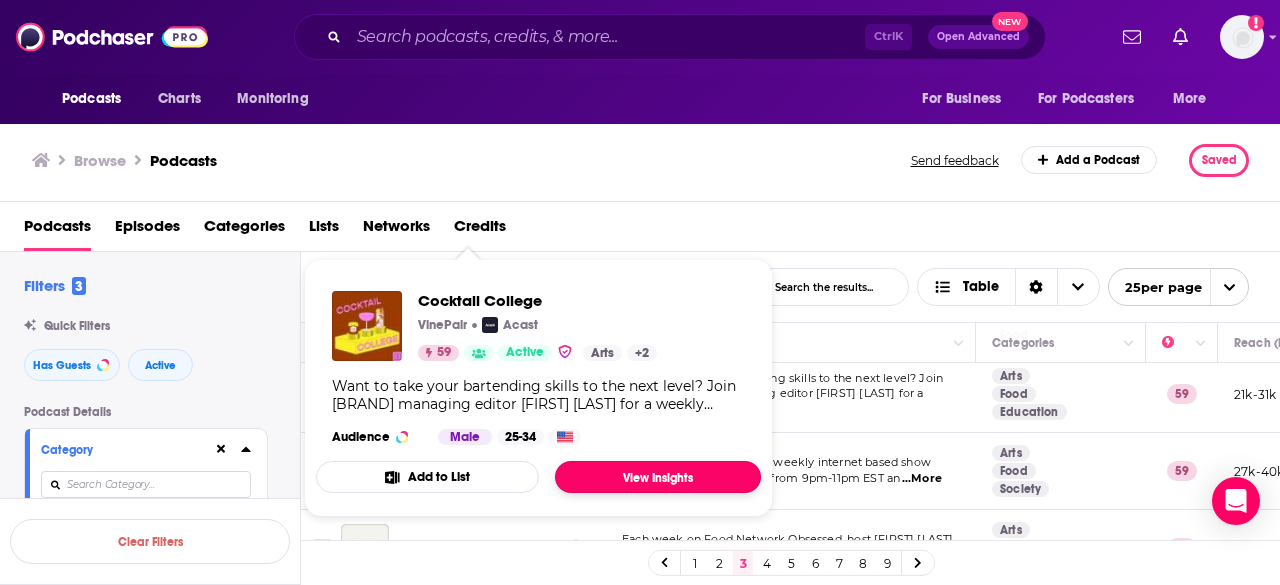 click on "View Insights" at bounding box center [658, 477] 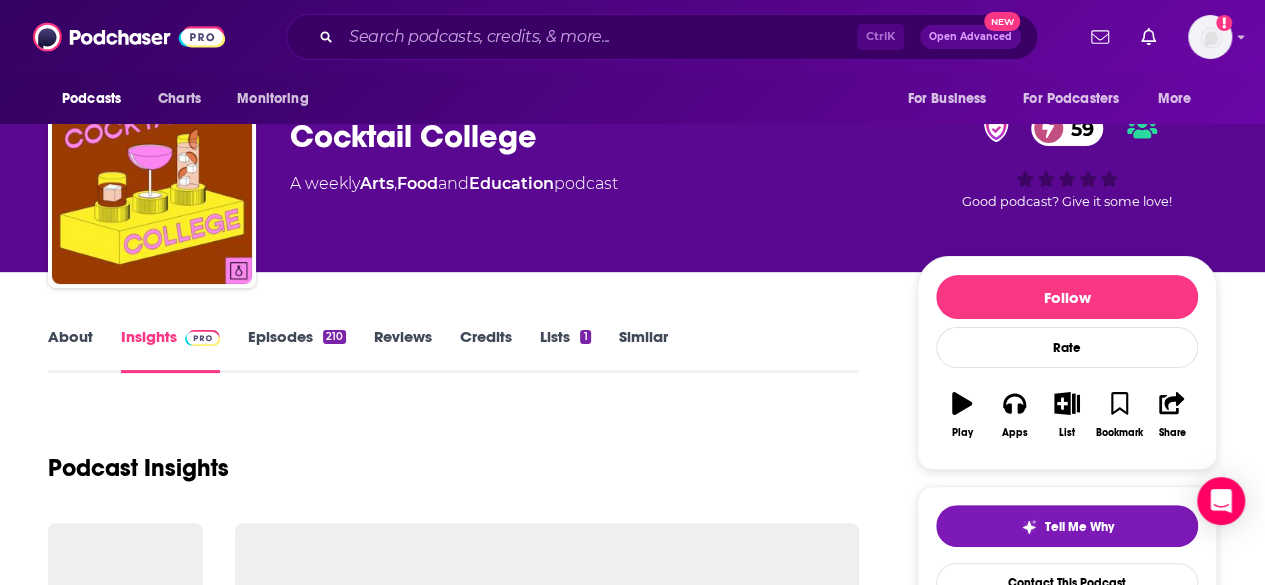 scroll, scrollTop: 100, scrollLeft: 0, axis: vertical 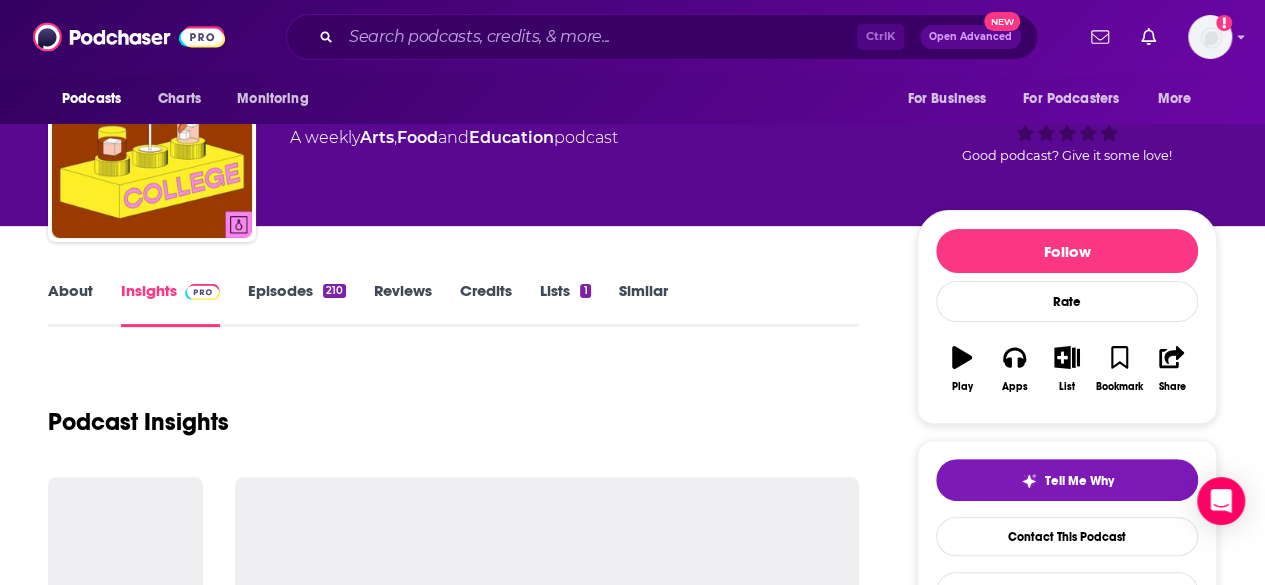 click on "Episodes 210" at bounding box center [297, 304] 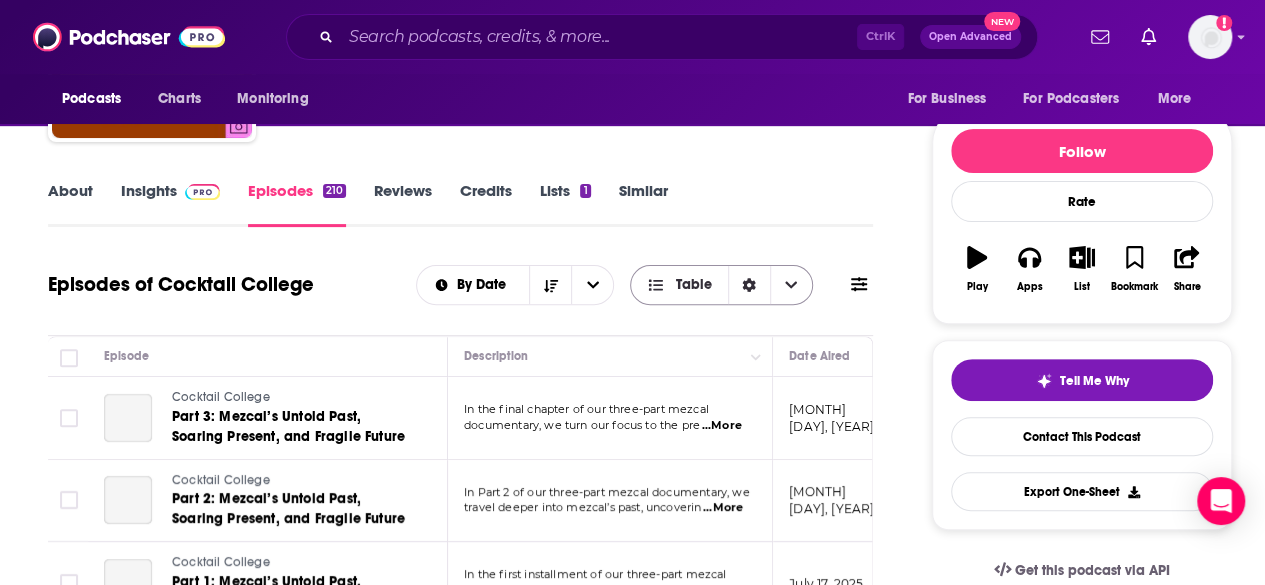 scroll, scrollTop: 300, scrollLeft: 0, axis: vertical 